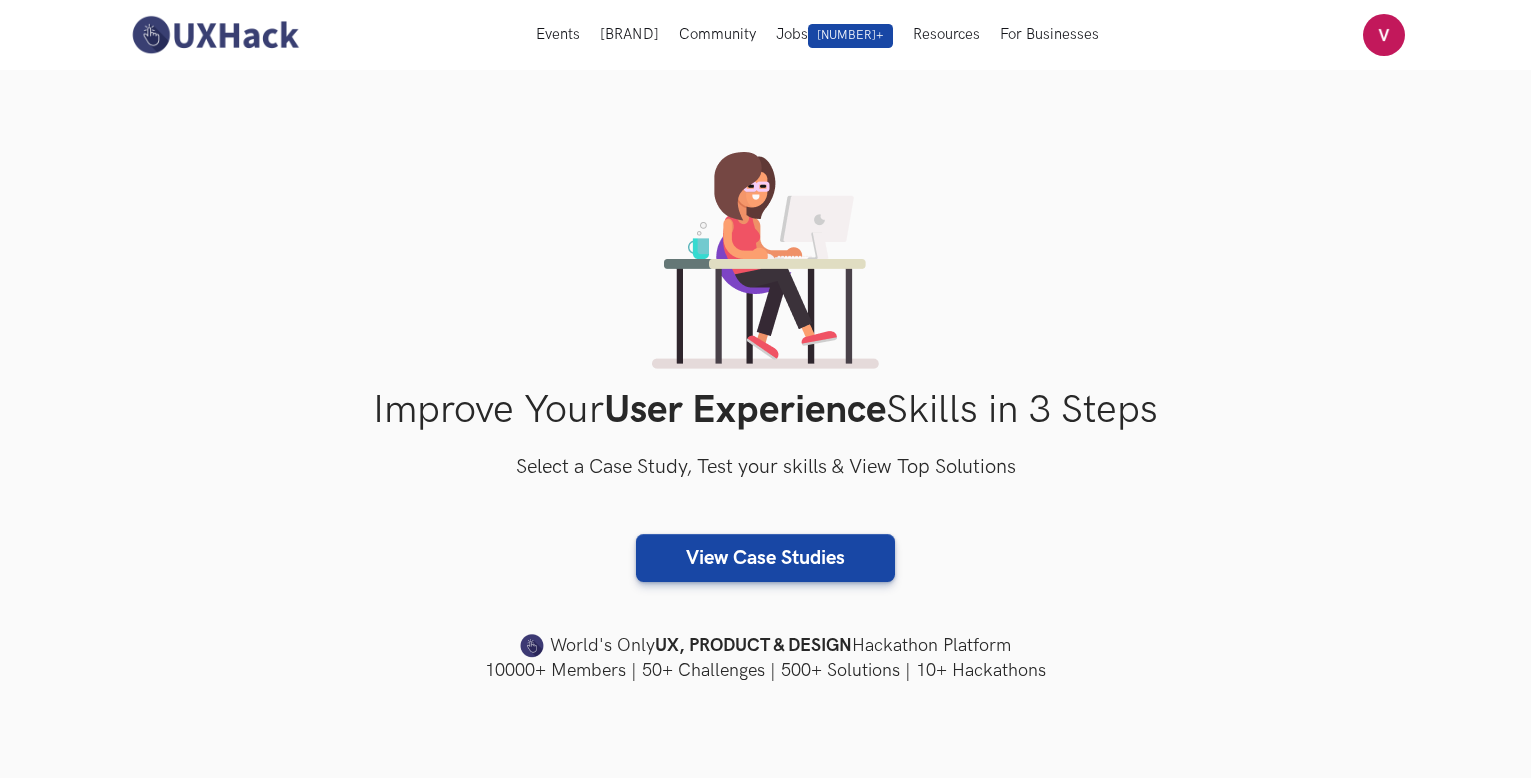 scroll, scrollTop: 400, scrollLeft: 0, axis: vertical 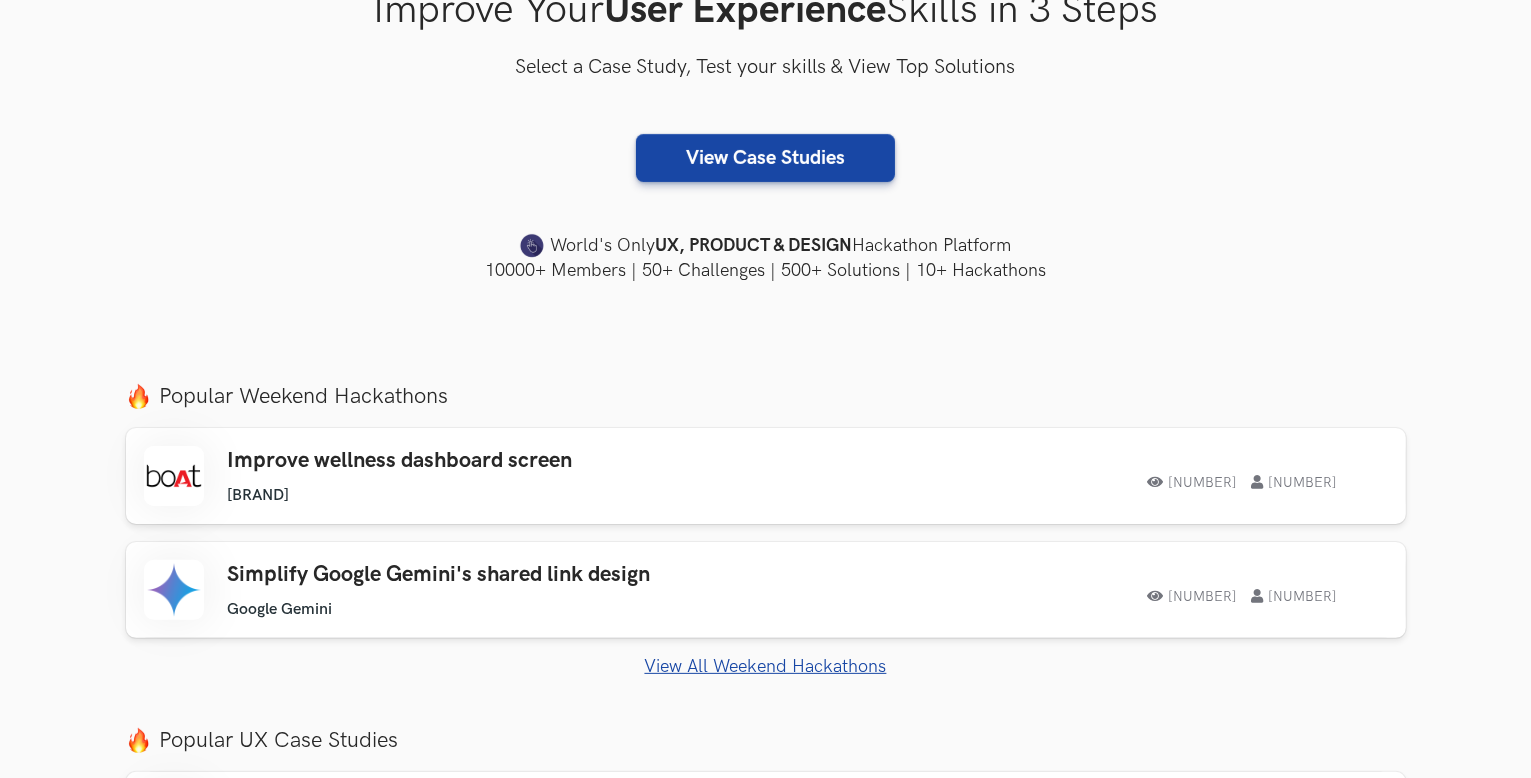 click on "View All Weekend Hackathons" at bounding box center [766, 666] 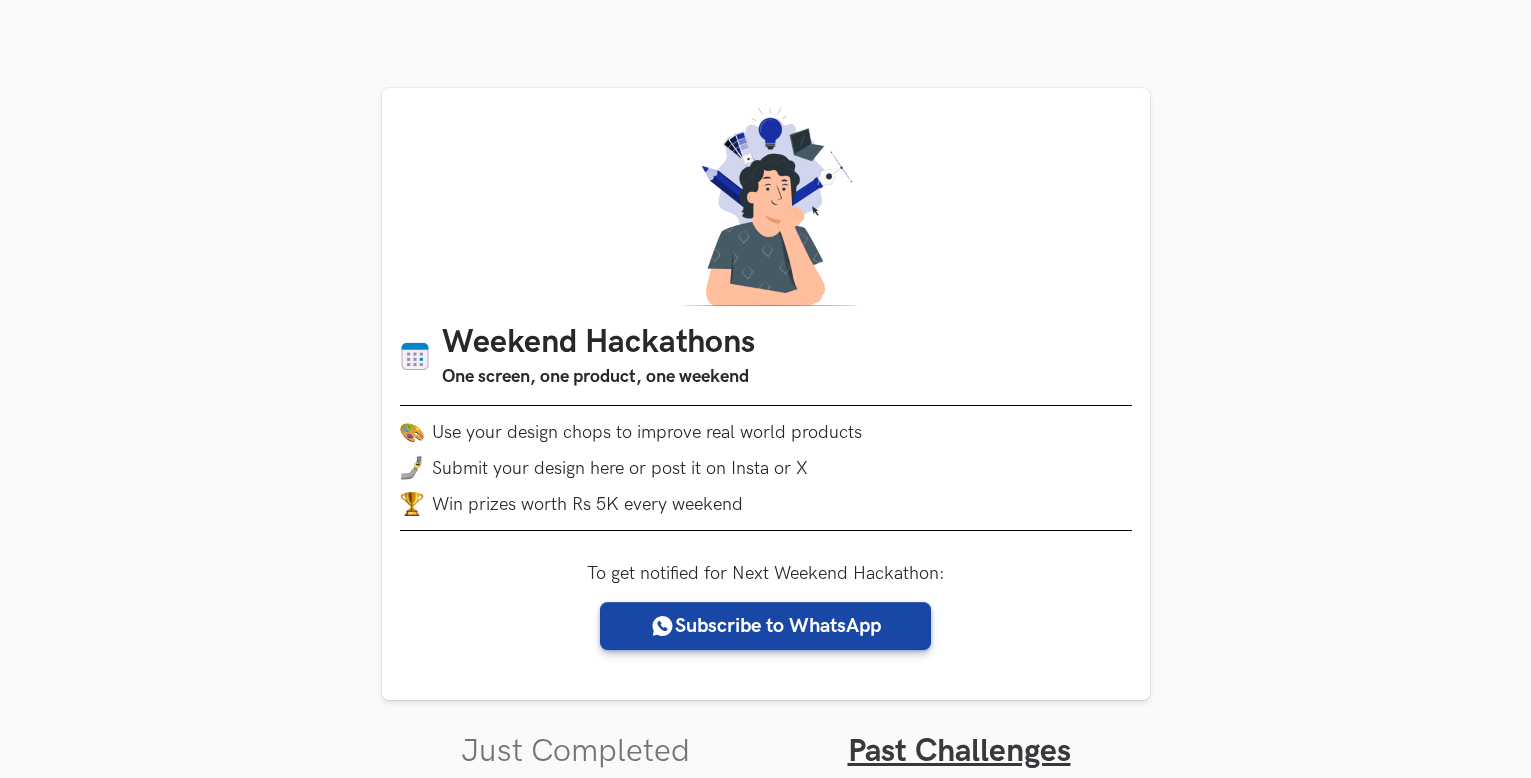 scroll, scrollTop: 771, scrollLeft: 0, axis: vertical 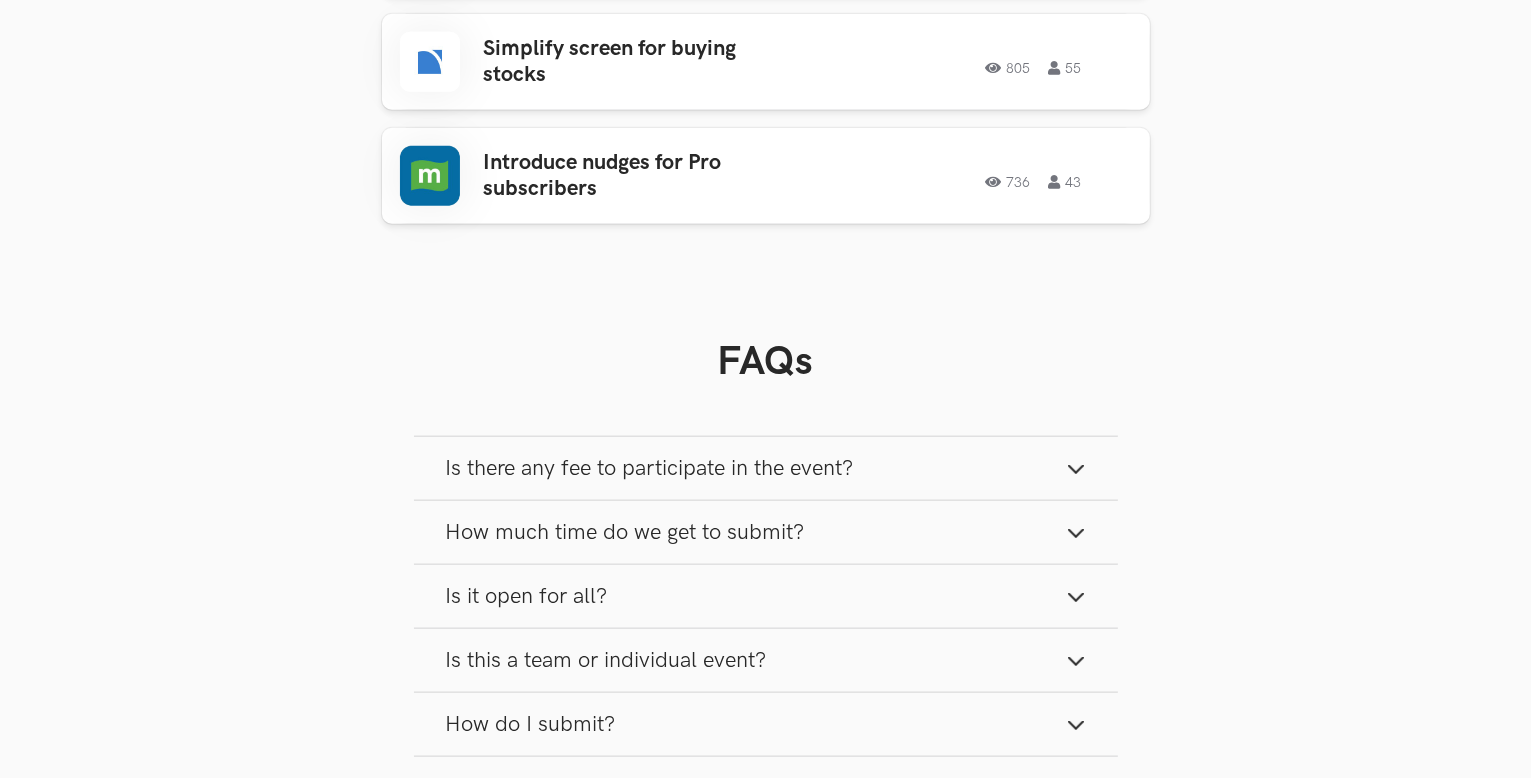 click on "Is there any fee to participate in the event?" at bounding box center (650, 468) 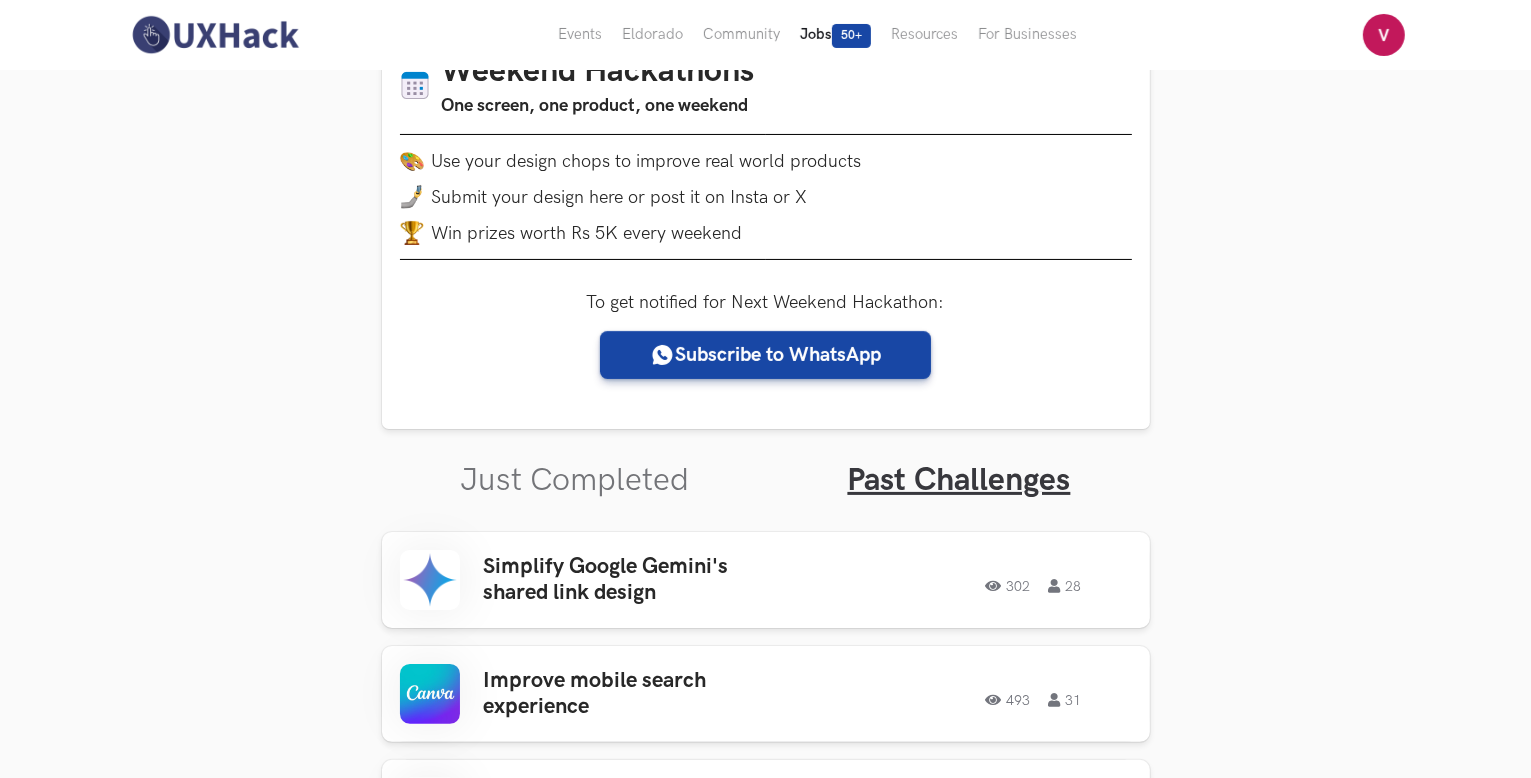 scroll, scrollTop: 0, scrollLeft: 0, axis: both 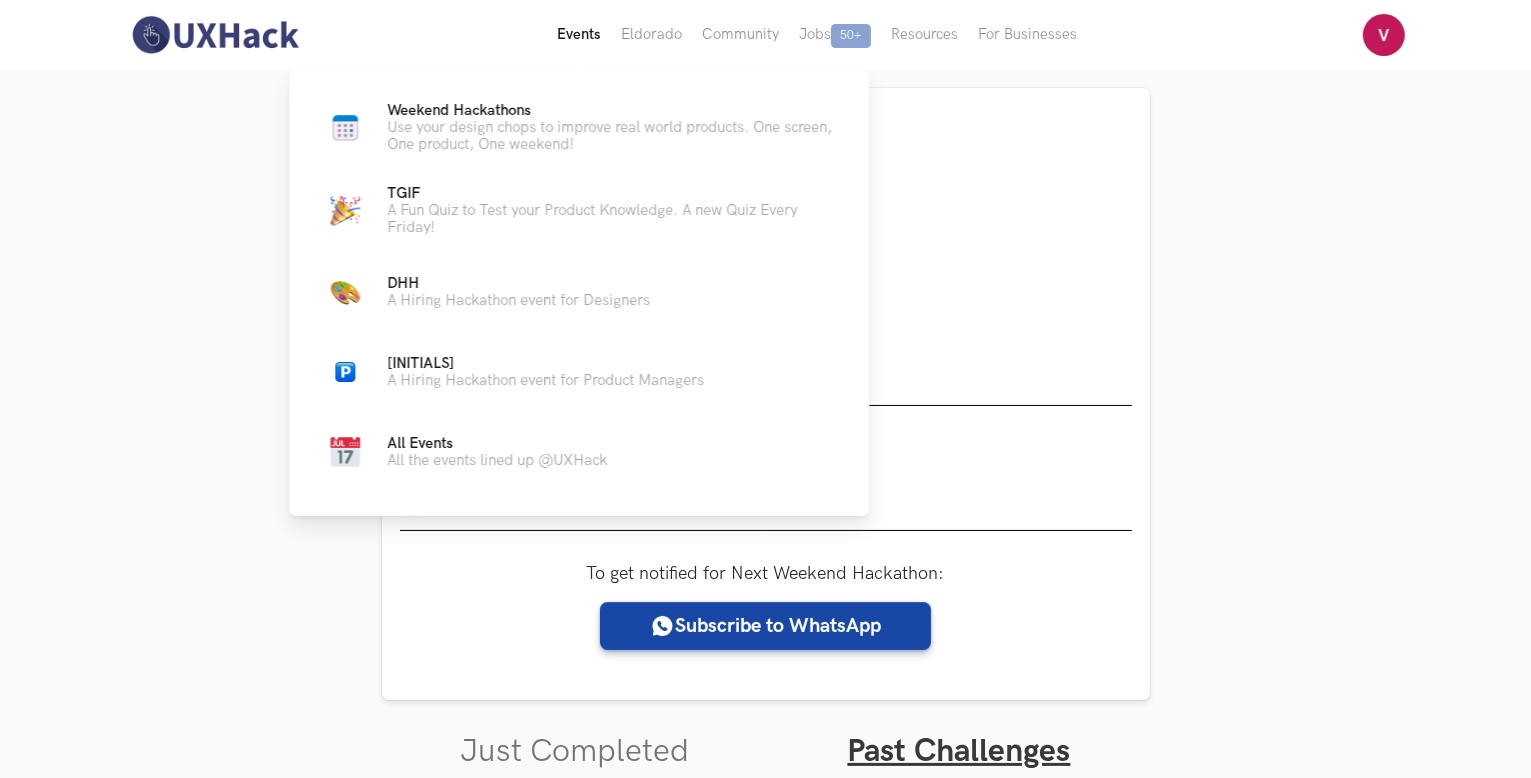 click on "Events  Live" at bounding box center (579, 35) 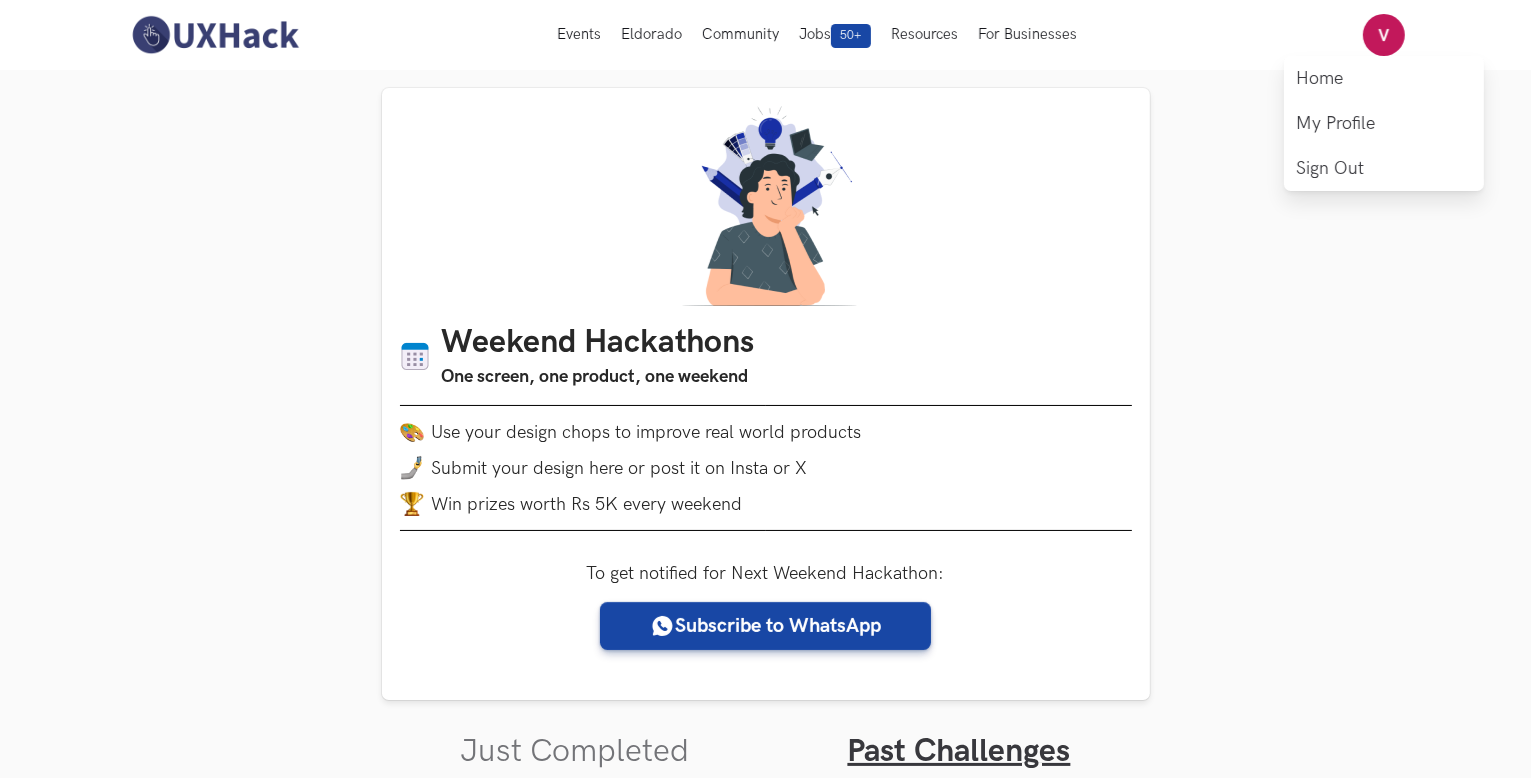 click at bounding box center (1384, 35) 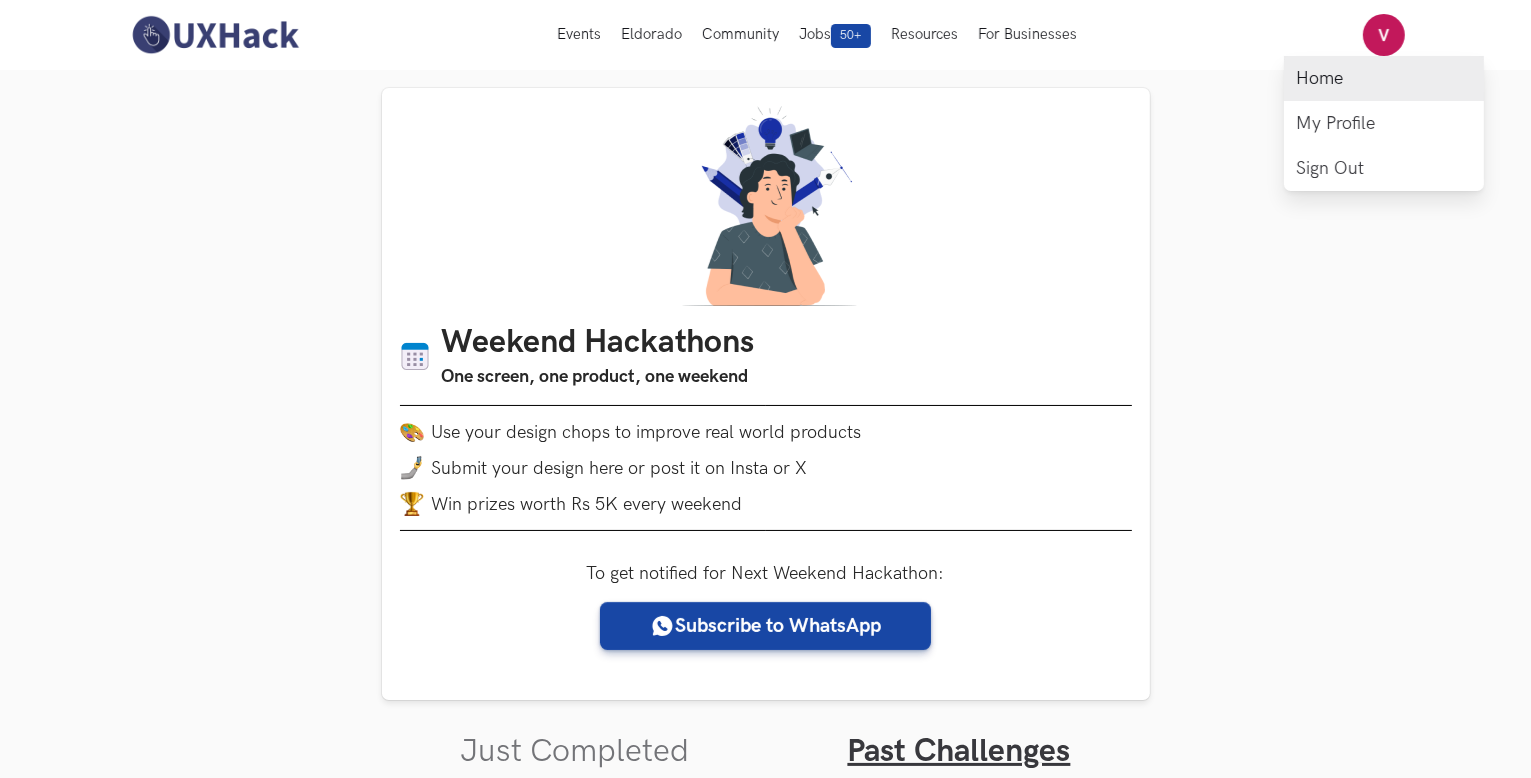 click on "Home" at bounding box center [1384, 78] 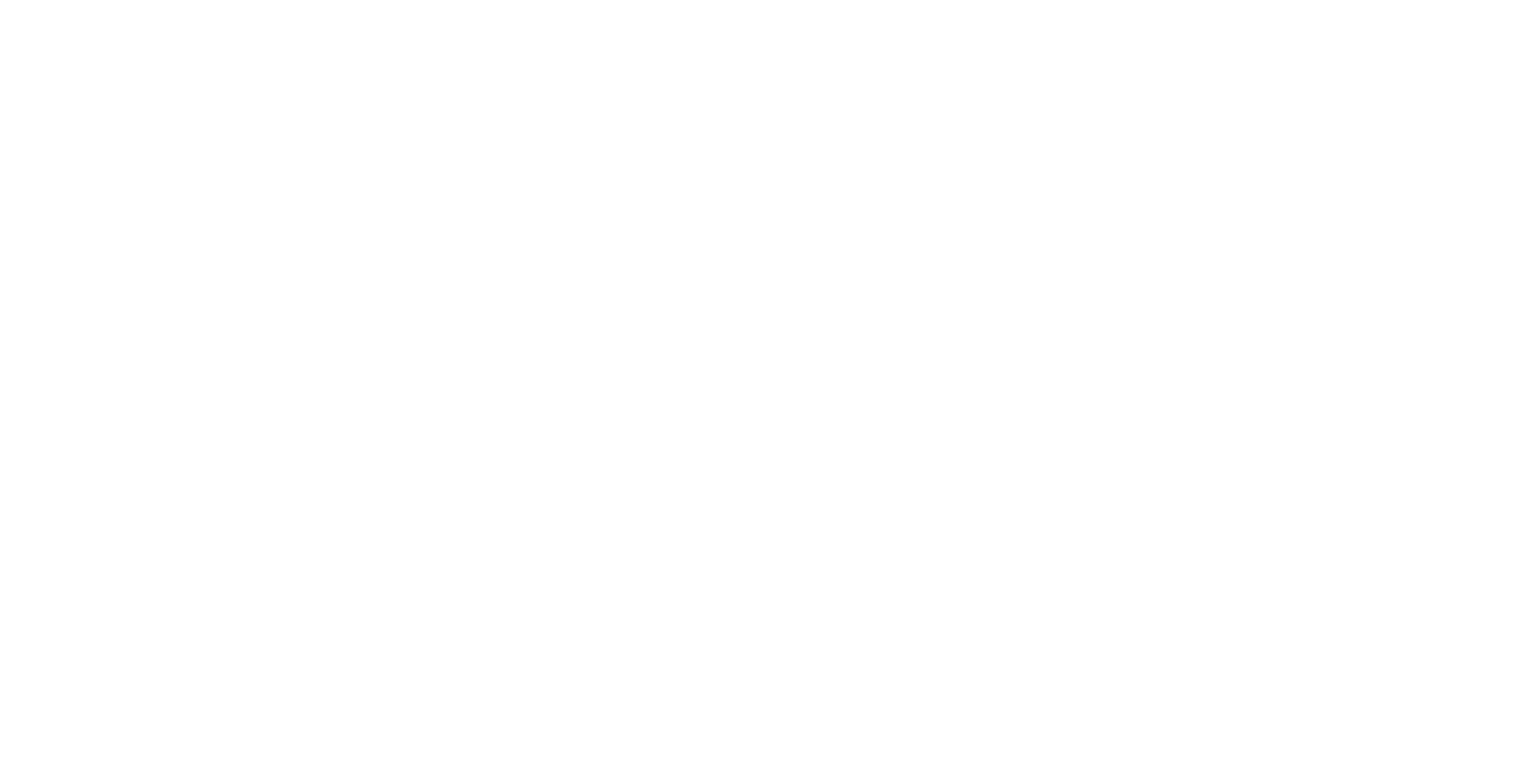 scroll, scrollTop: 0, scrollLeft: 0, axis: both 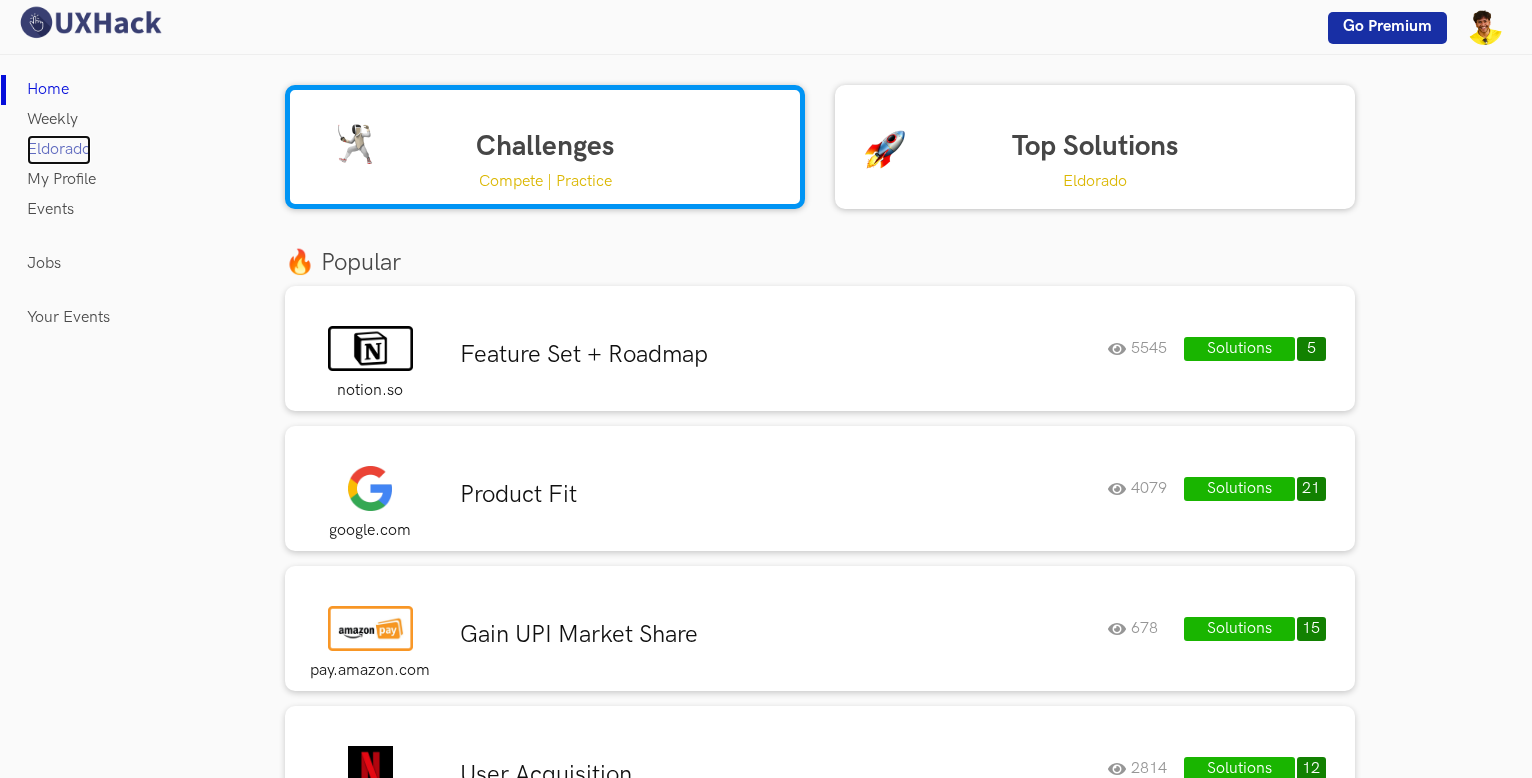 click on "[BRAND]" at bounding box center [59, 150] 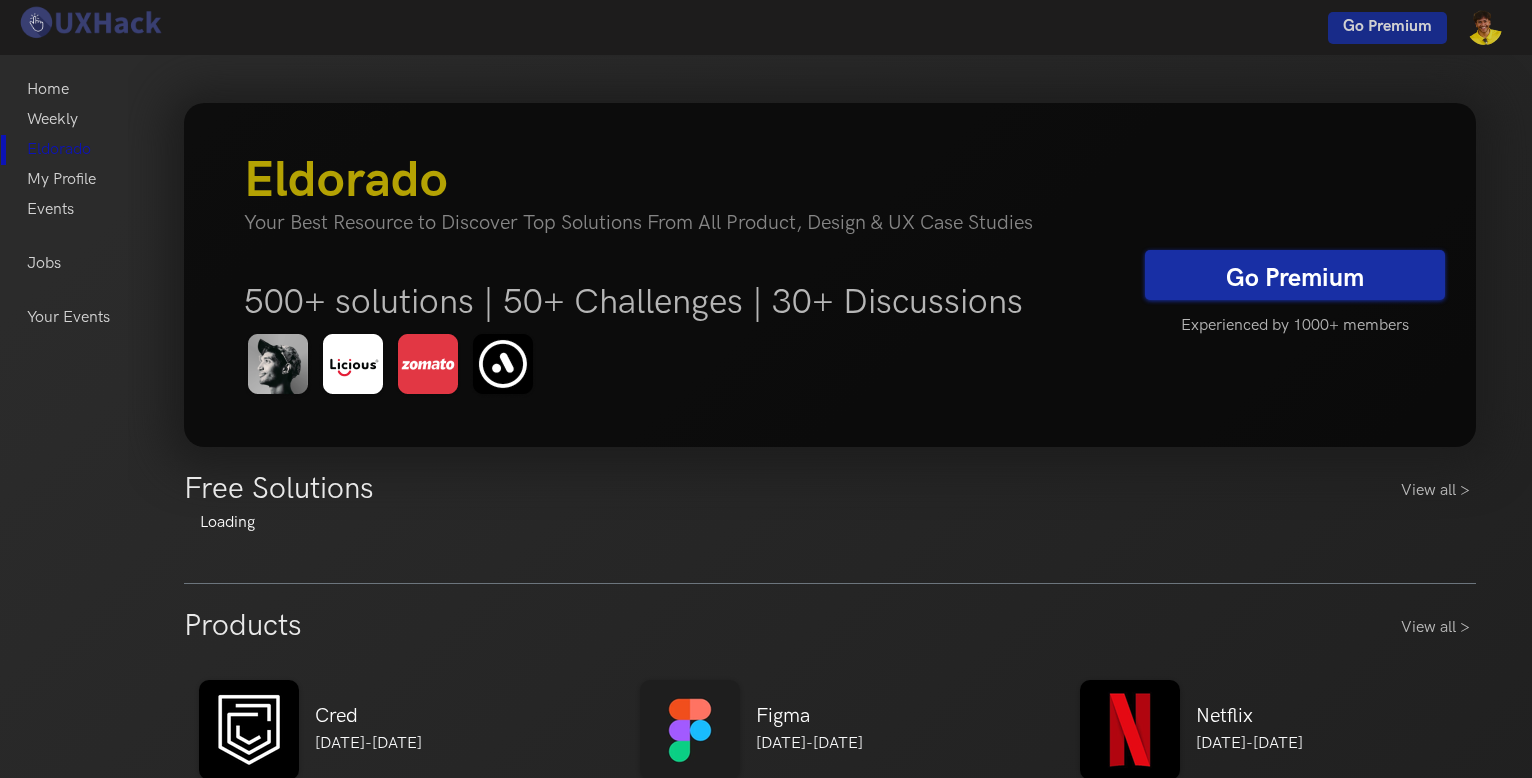 scroll, scrollTop: 0, scrollLeft: 0, axis: both 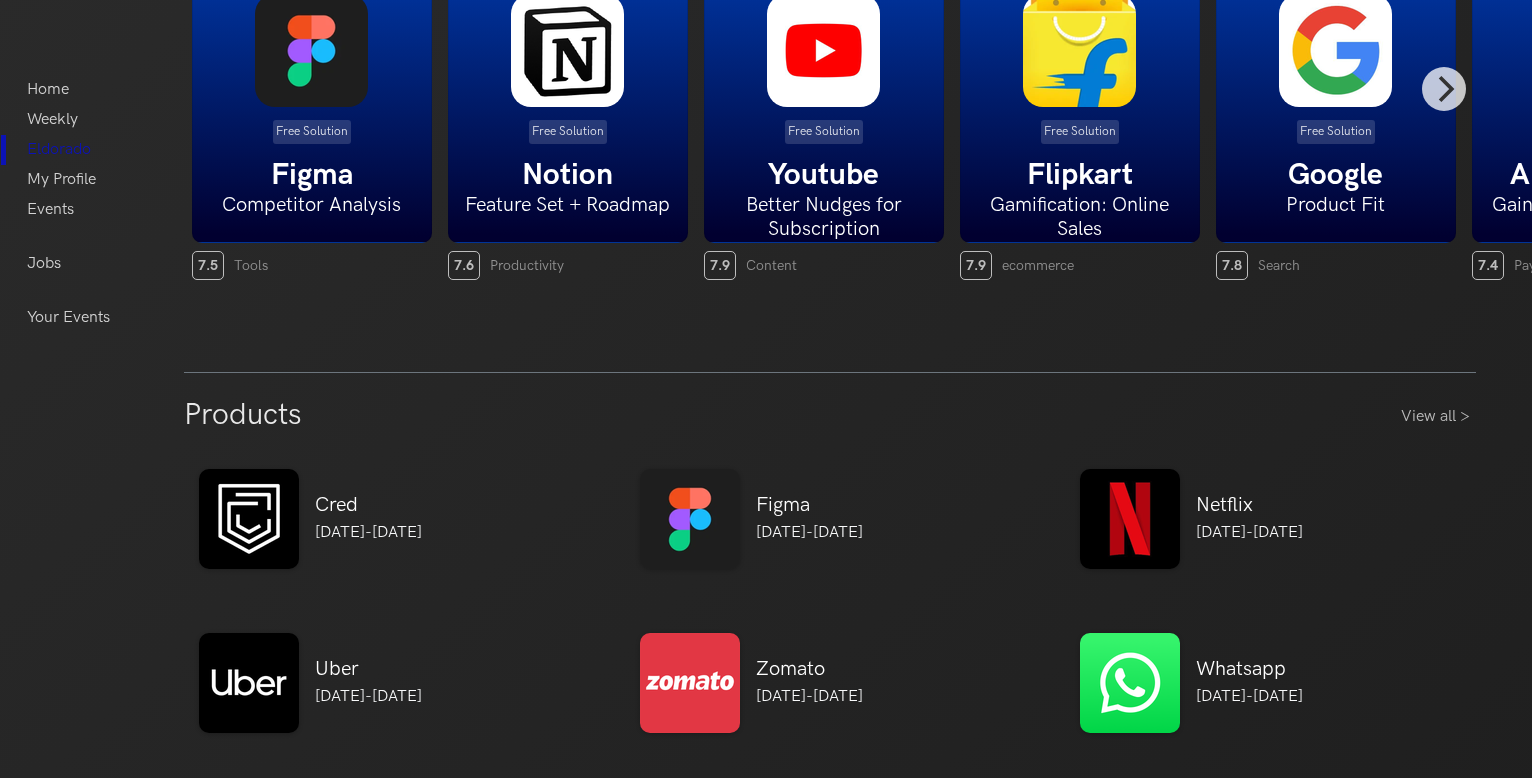 click on "Free Solution
Notion
Feature Set + Roadmap" at bounding box center (568, 93) 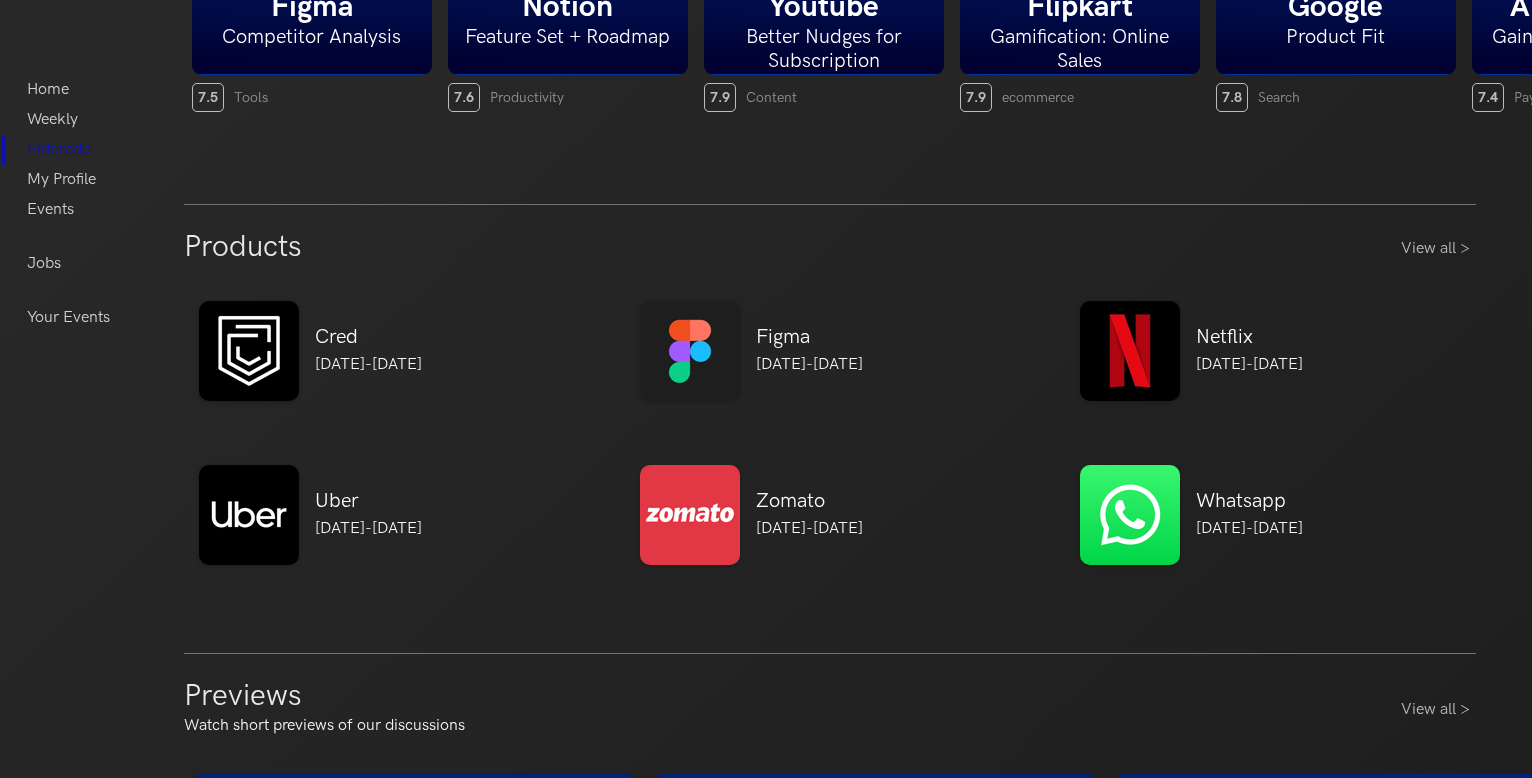 scroll, scrollTop: 900, scrollLeft: 0, axis: vertical 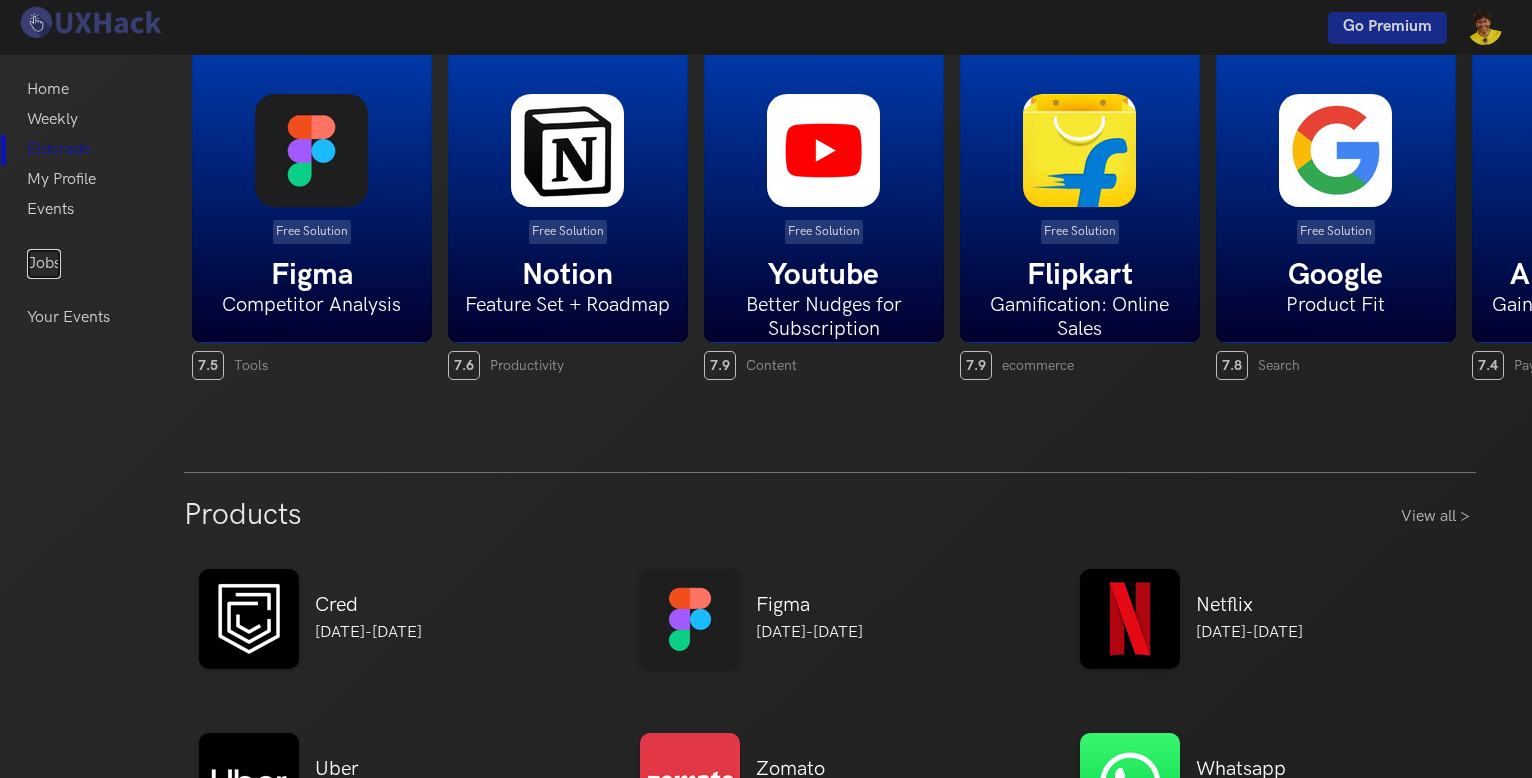 click on "Jobs" at bounding box center [44, 264] 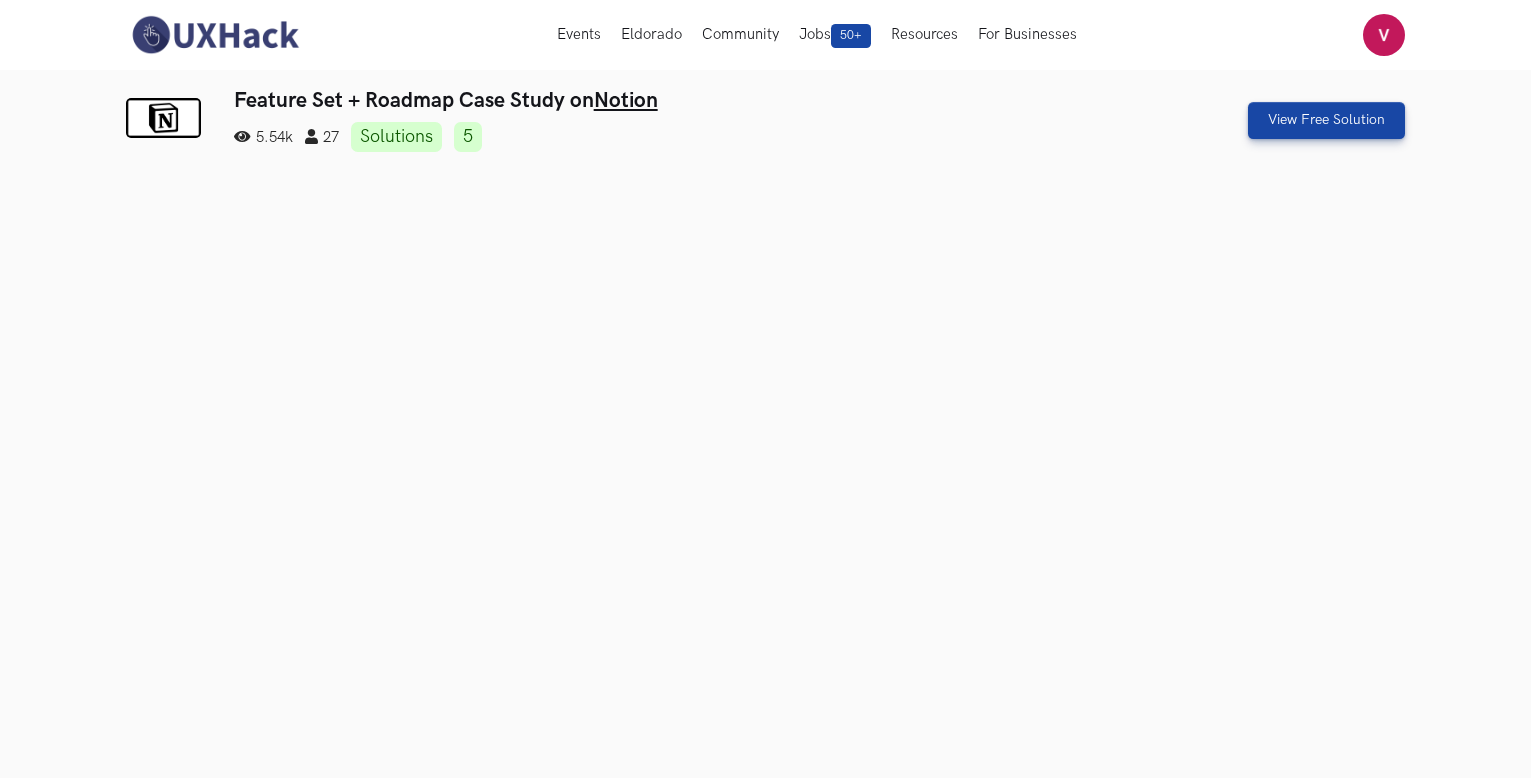 scroll, scrollTop: 0, scrollLeft: 0, axis: both 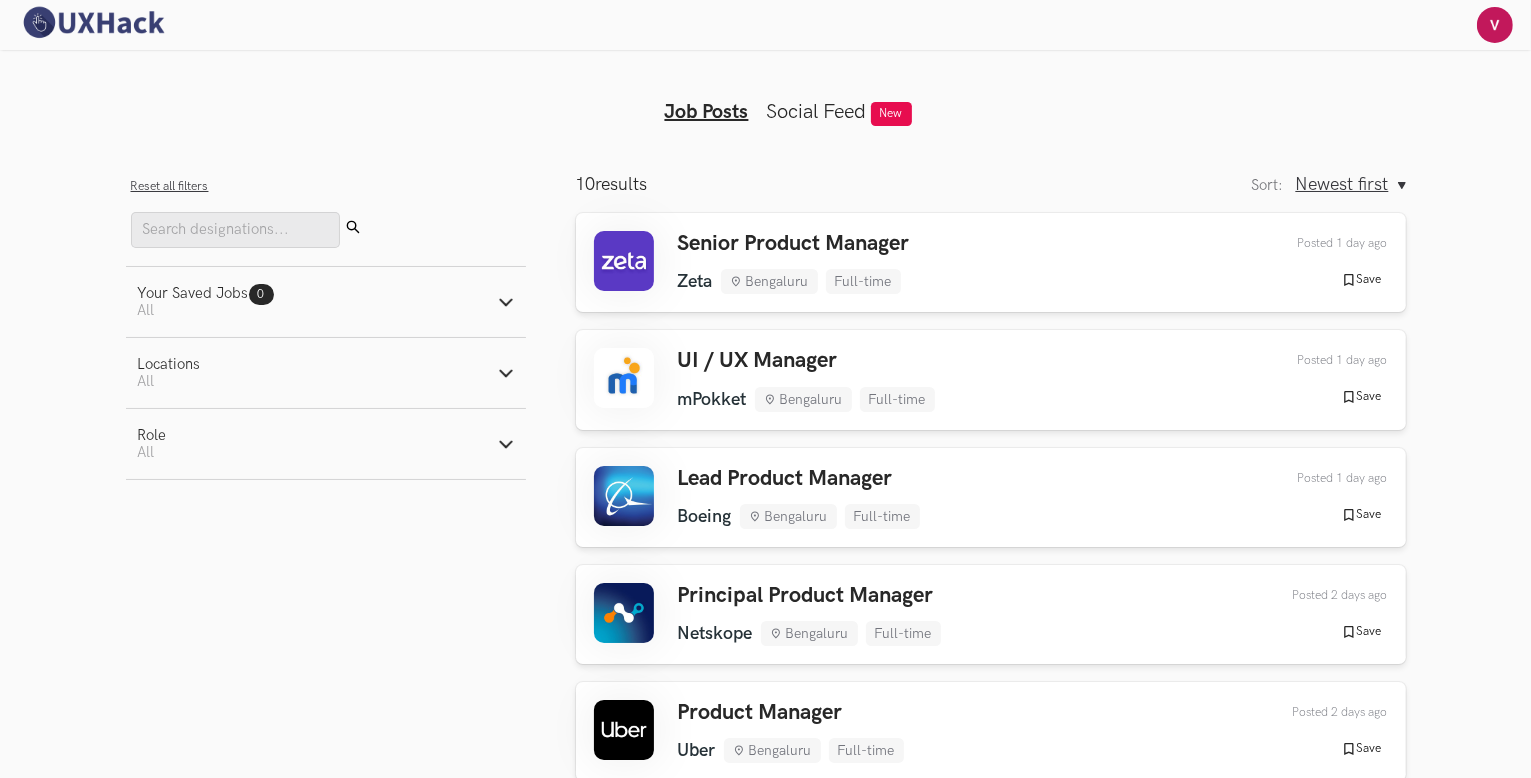 click on "Newest first" at bounding box center [1342, 184] 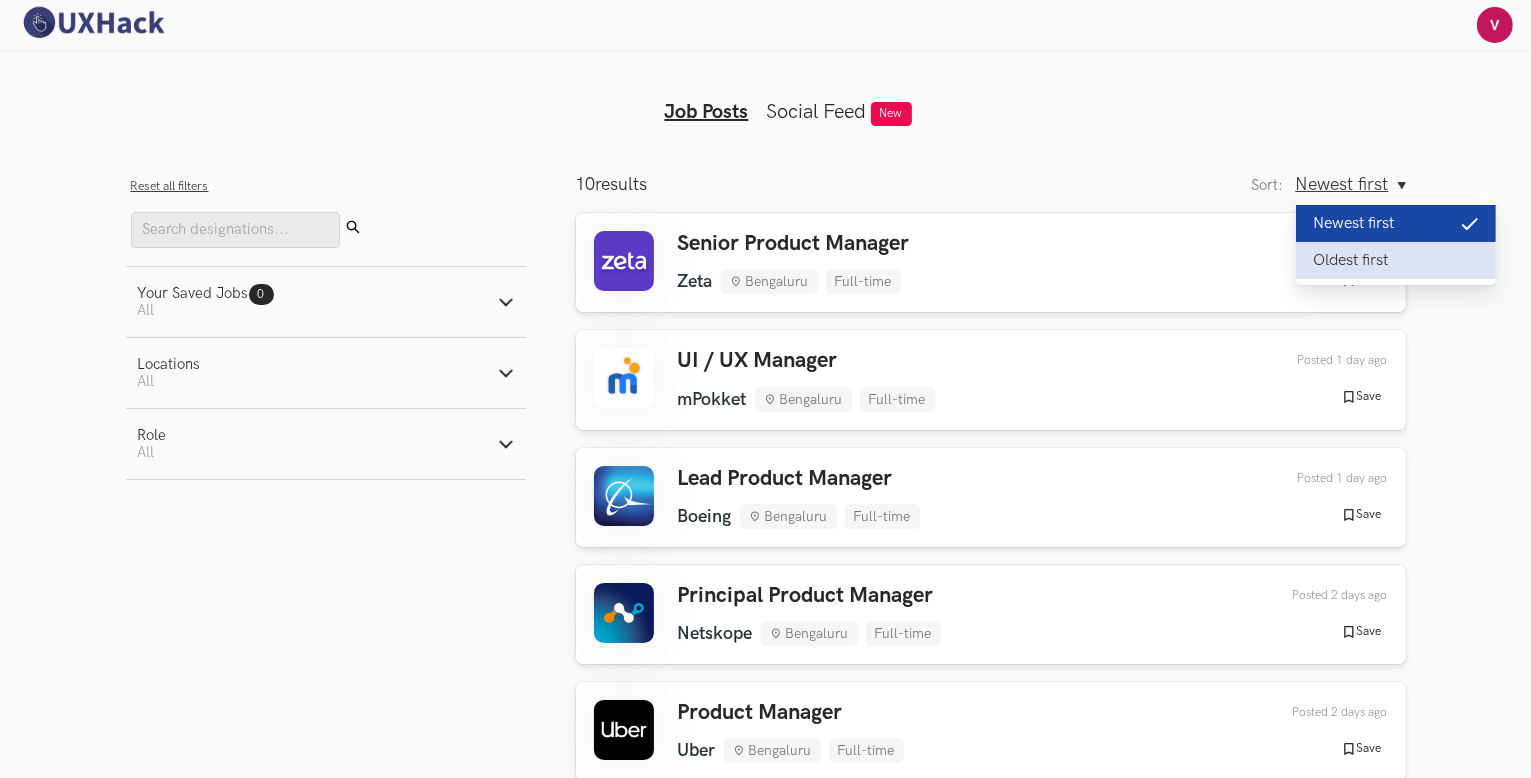 click on "Oldest first" at bounding box center (1396, 260) 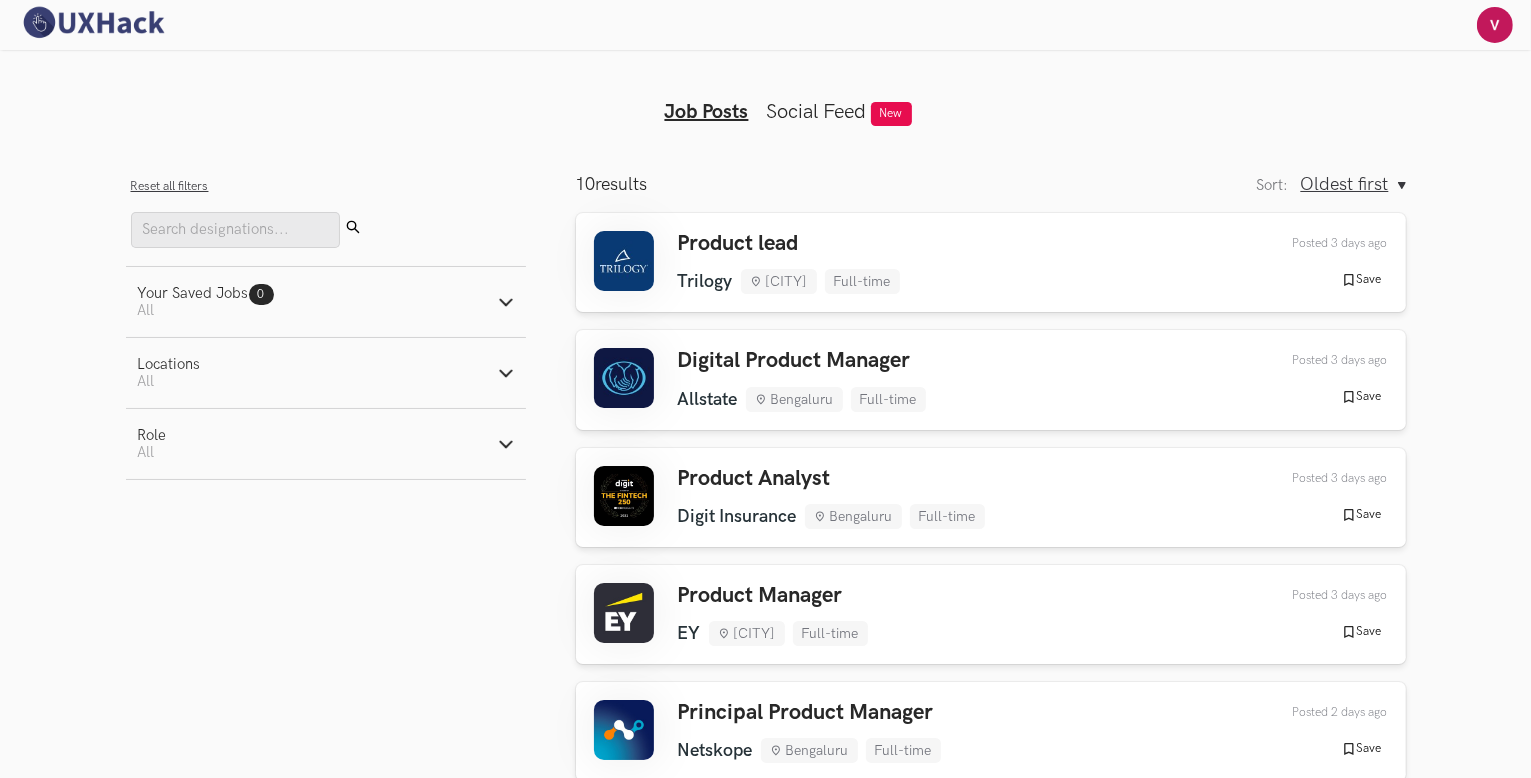 click on "Oldest first" at bounding box center [1345, 184] 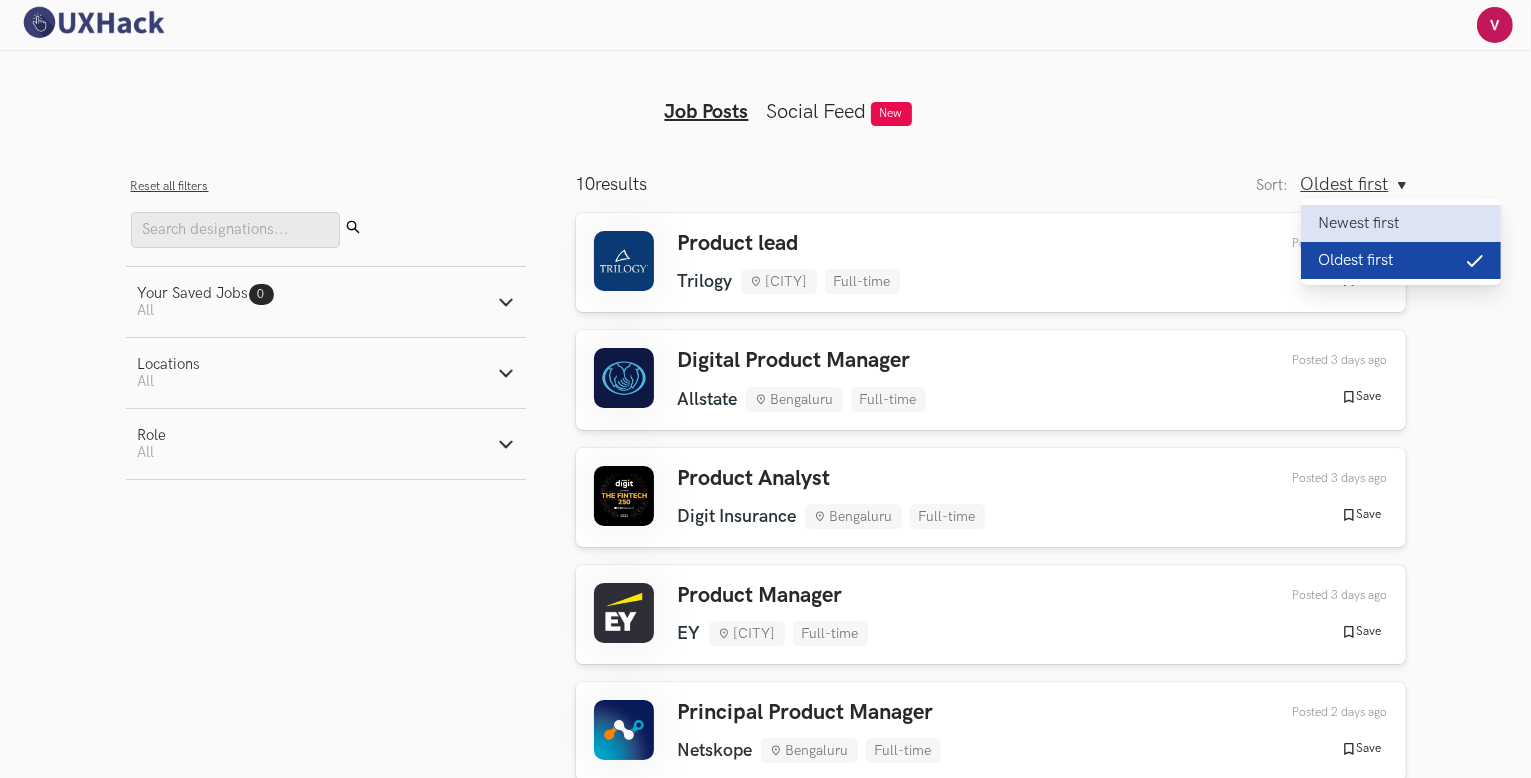 click on "Newest first" at bounding box center [1401, 223] 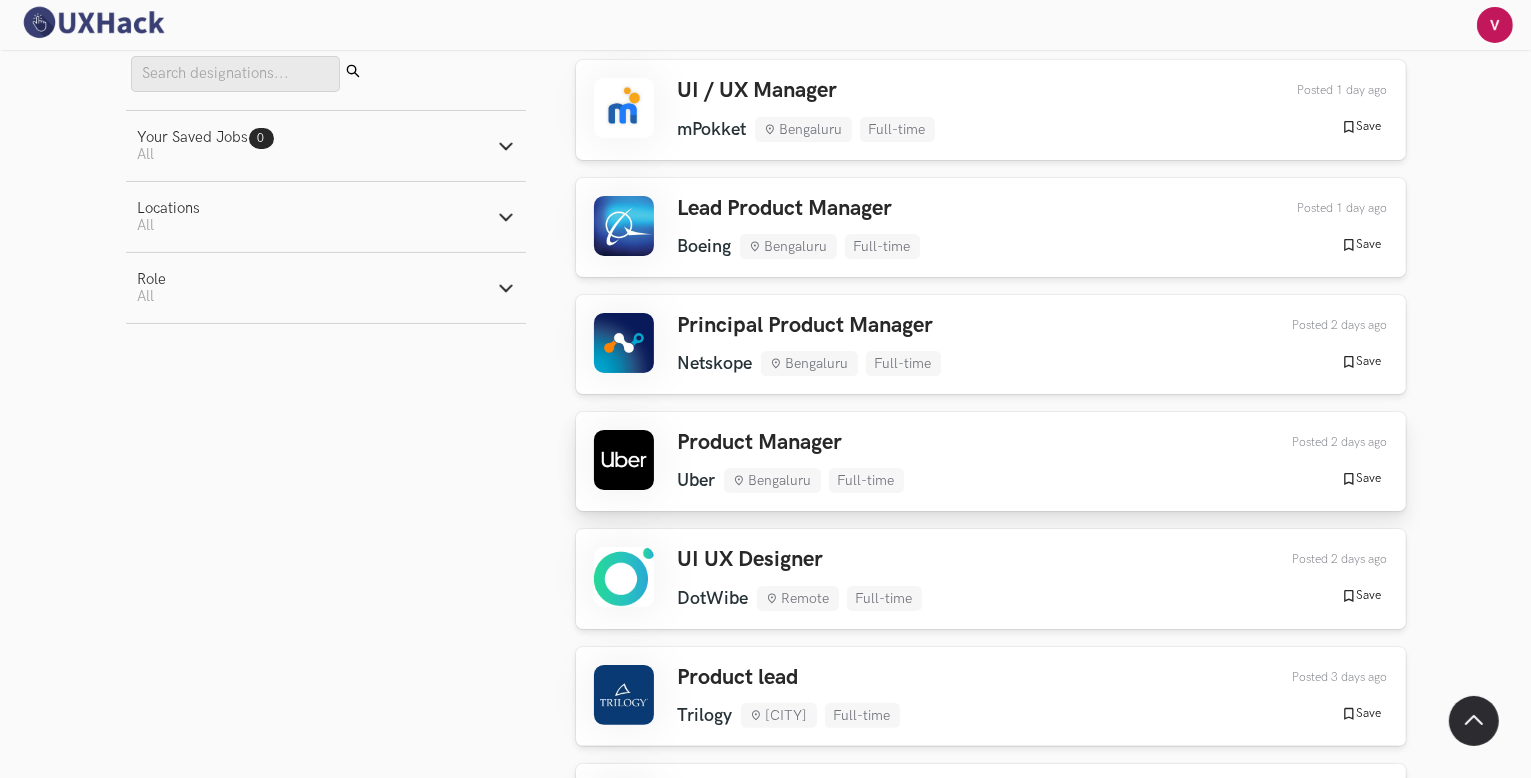scroll, scrollTop: 300, scrollLeft: 0, axis: vertical 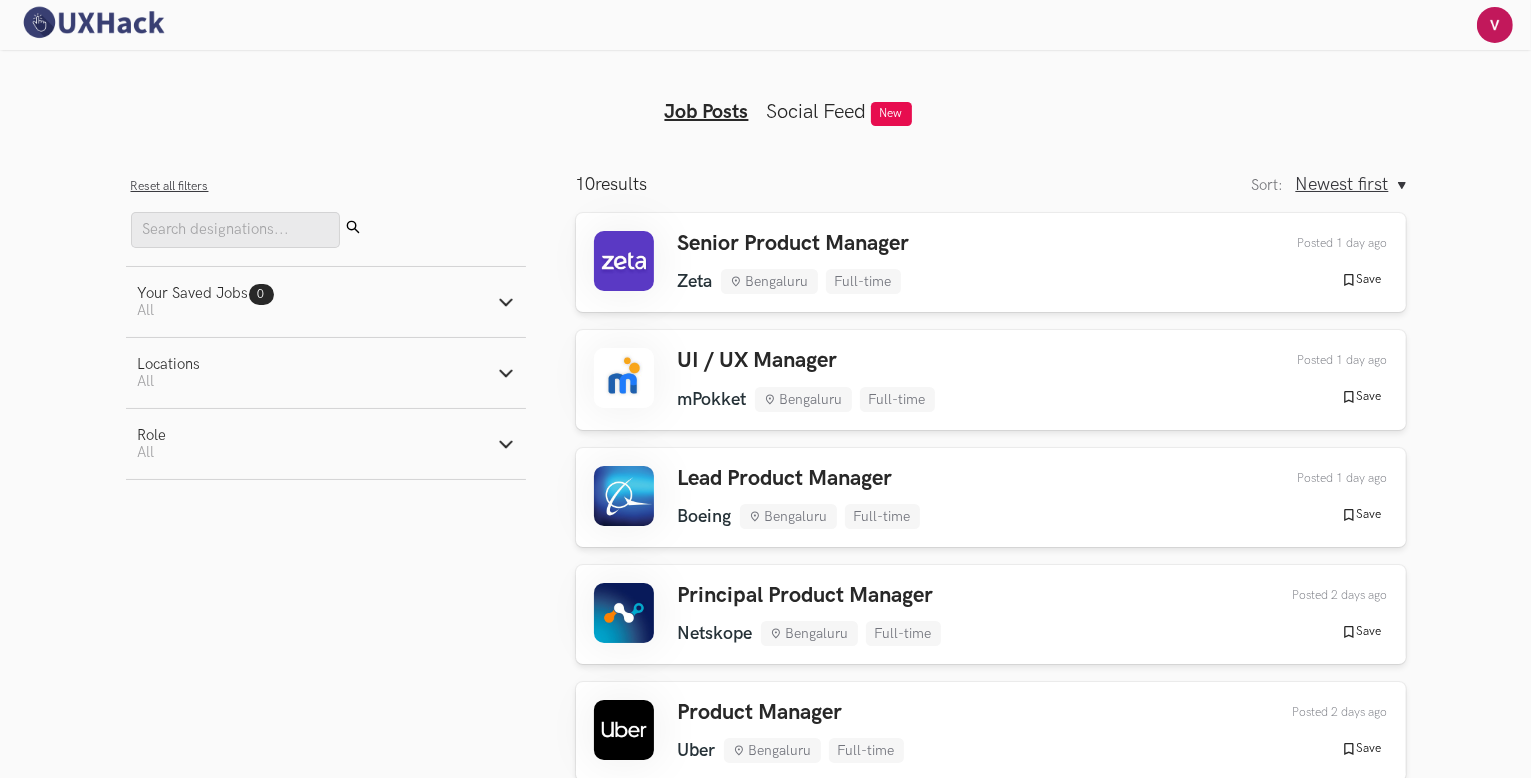 drag, startPoint x: 1322, startPoint y: 185, endPoint x: 1327, endPoint y: 197, distance: 13 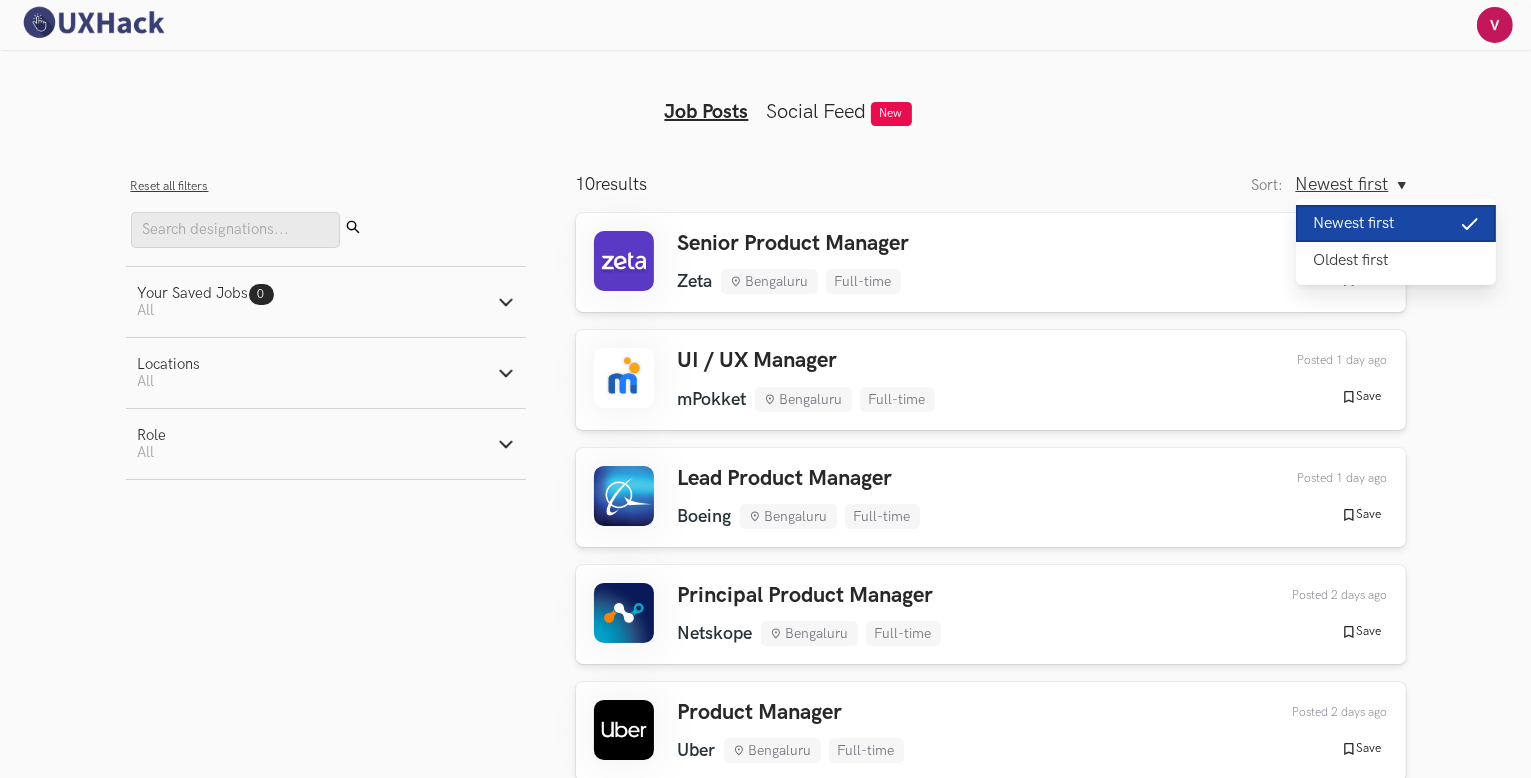 click on "Newest first" at bounding box center [1396, 223] 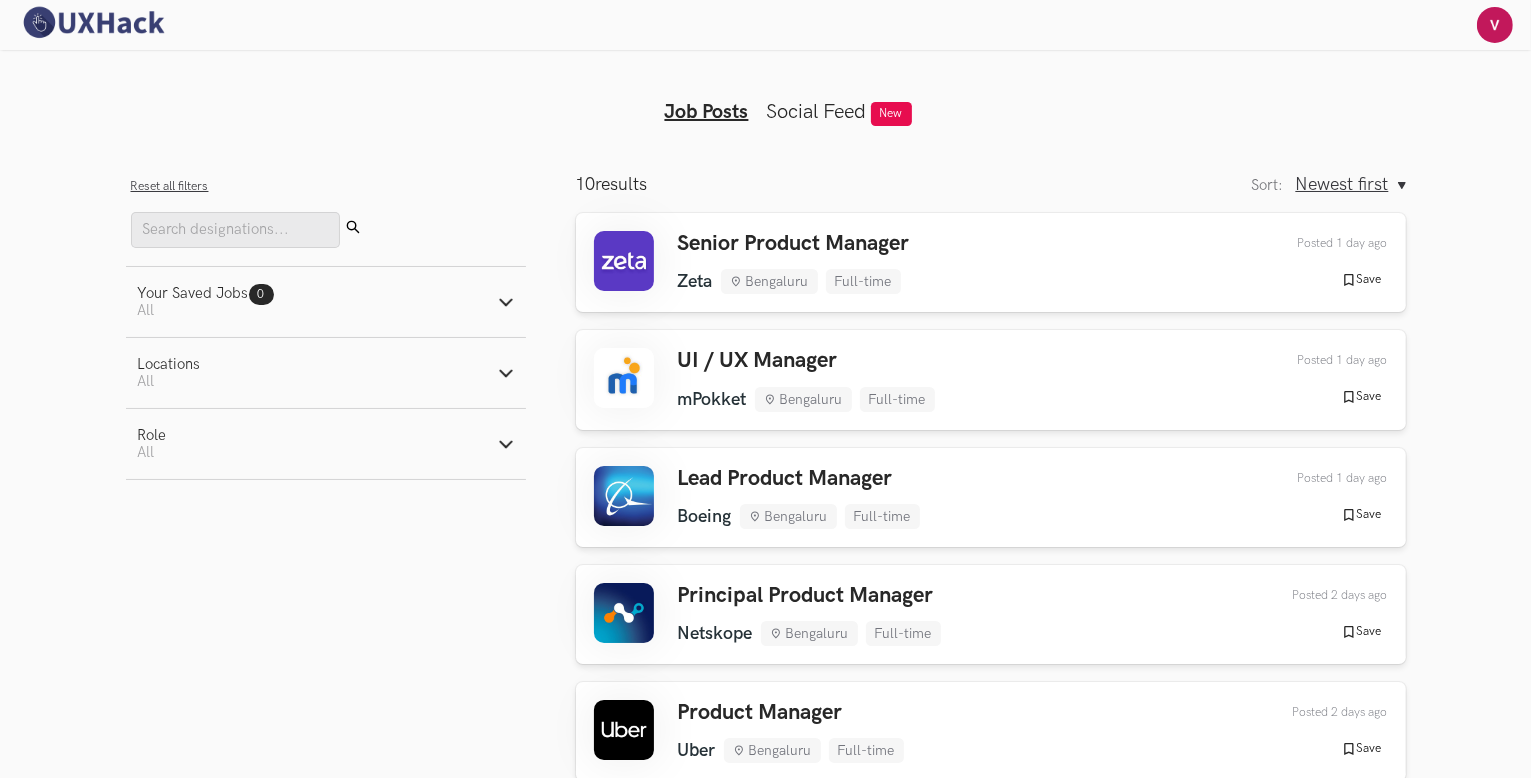 click on "Active filters: All" at bounding box center (206, 310) 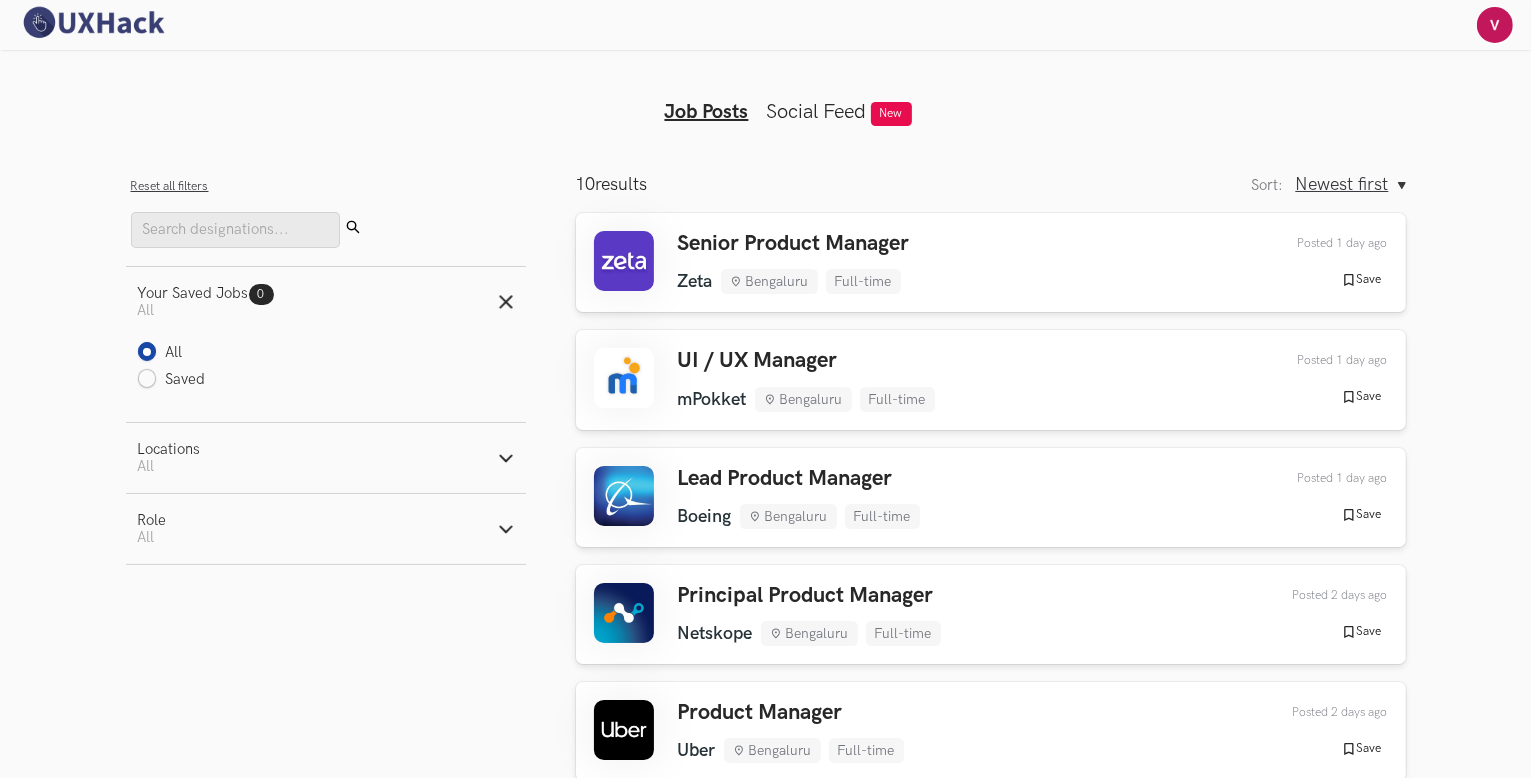 drag, startPoint x: 200, startPoint y: 433, endPoint x: 197, endPoint y: 446, distance: 13.341664 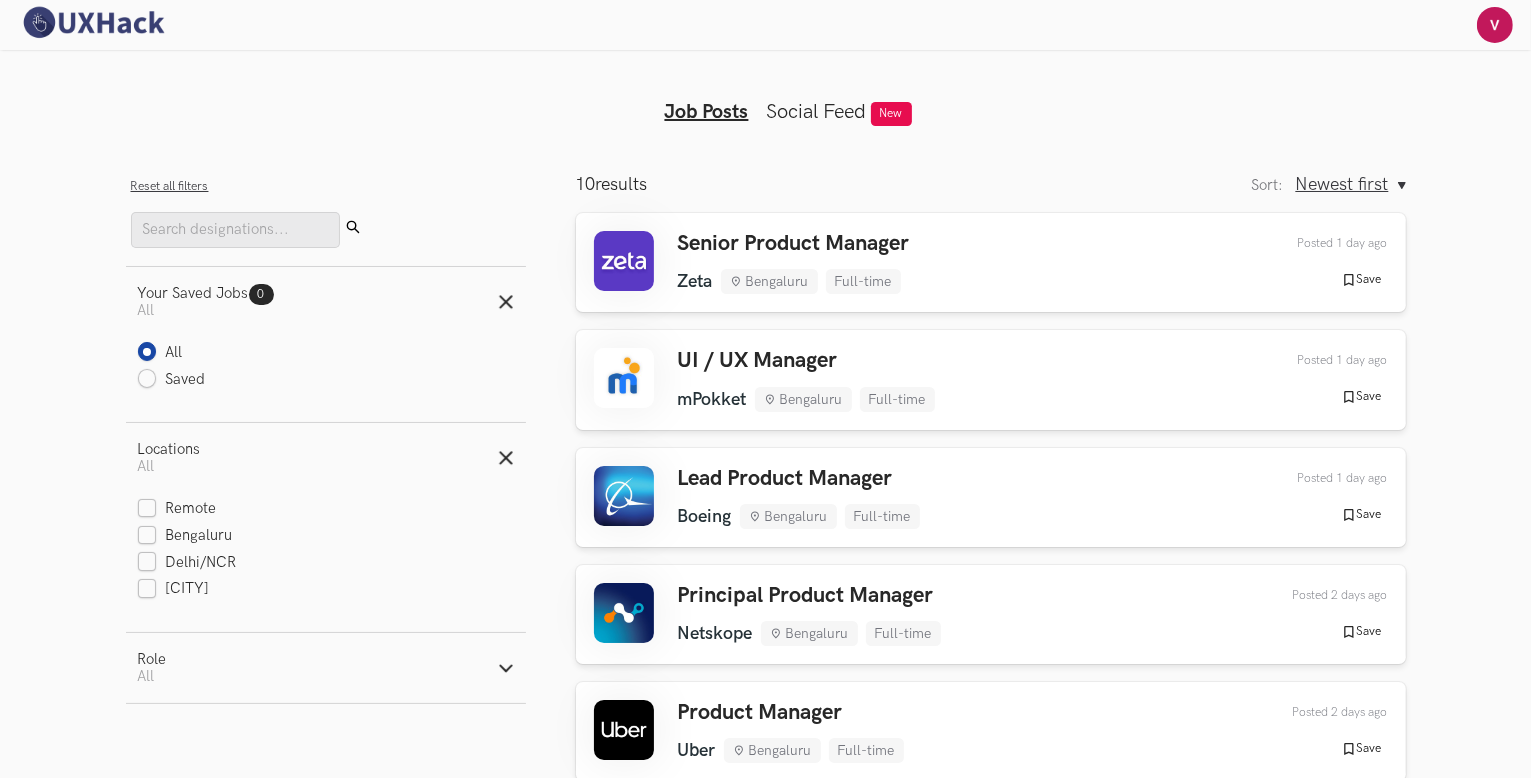 click on "Role Active filters: All" at bounding box center [326, 668] 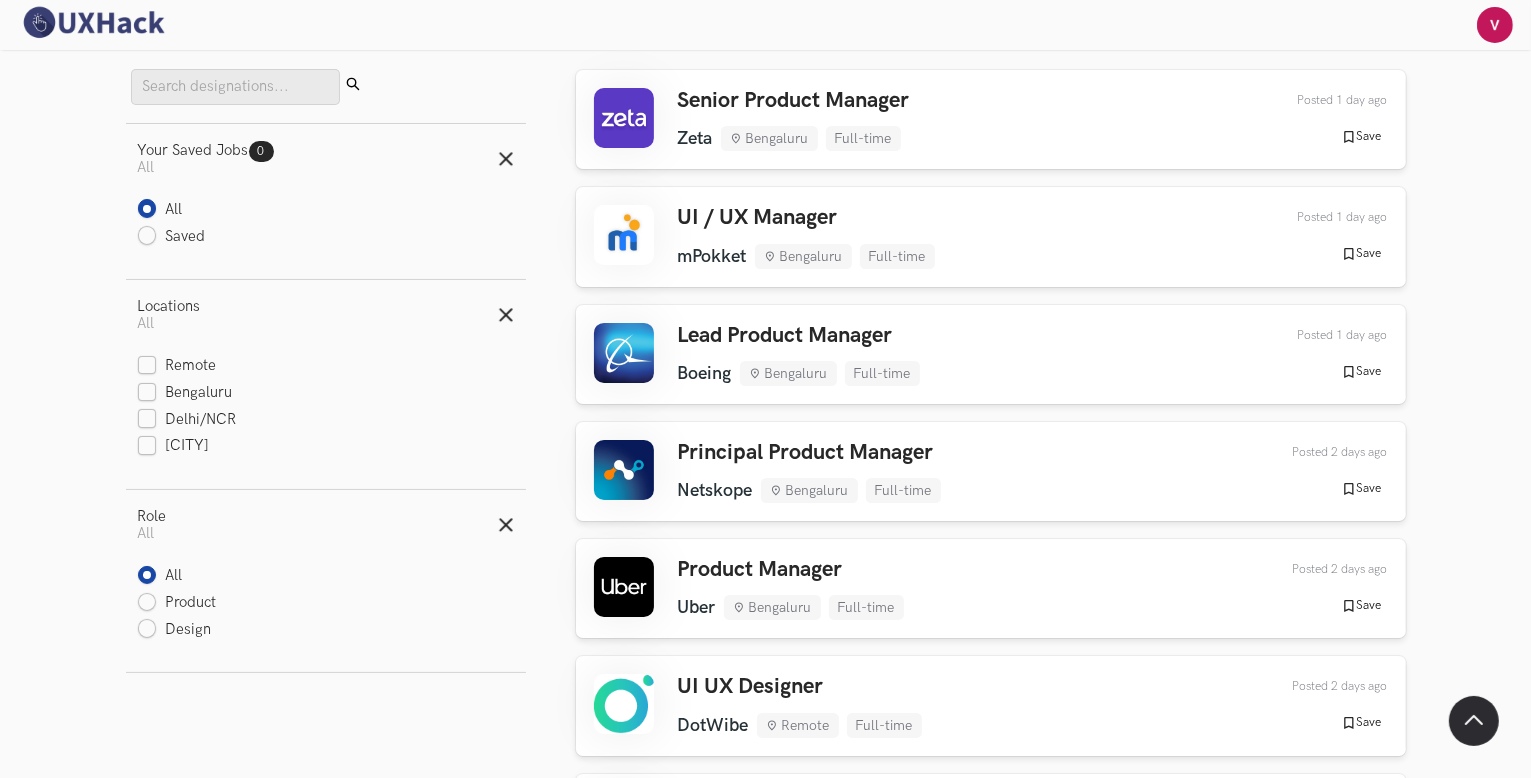 scroll, scrollTop: 300, scrollLeft: 0, axis: vertical 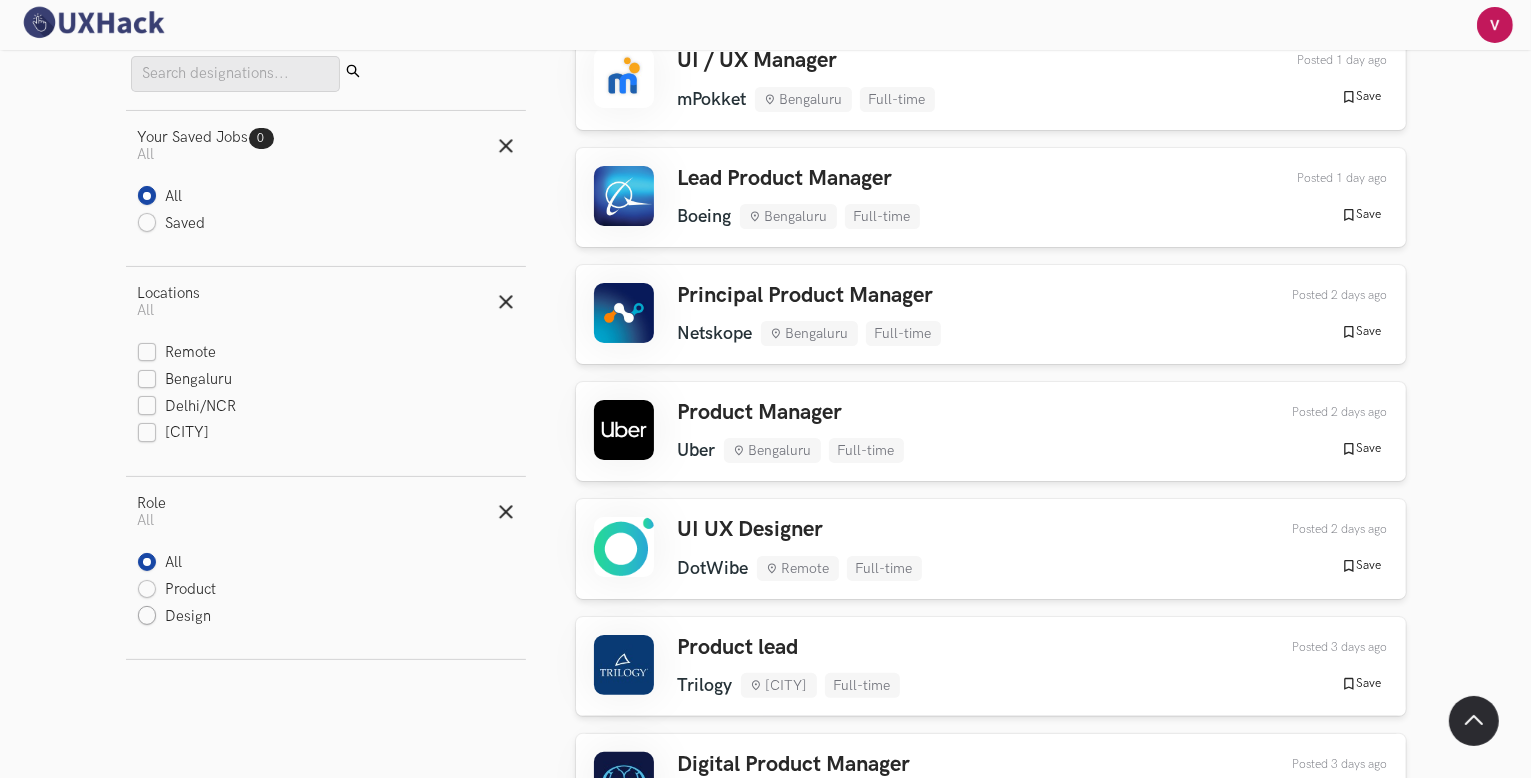 click on "Design" at bounding box center [175, 617] 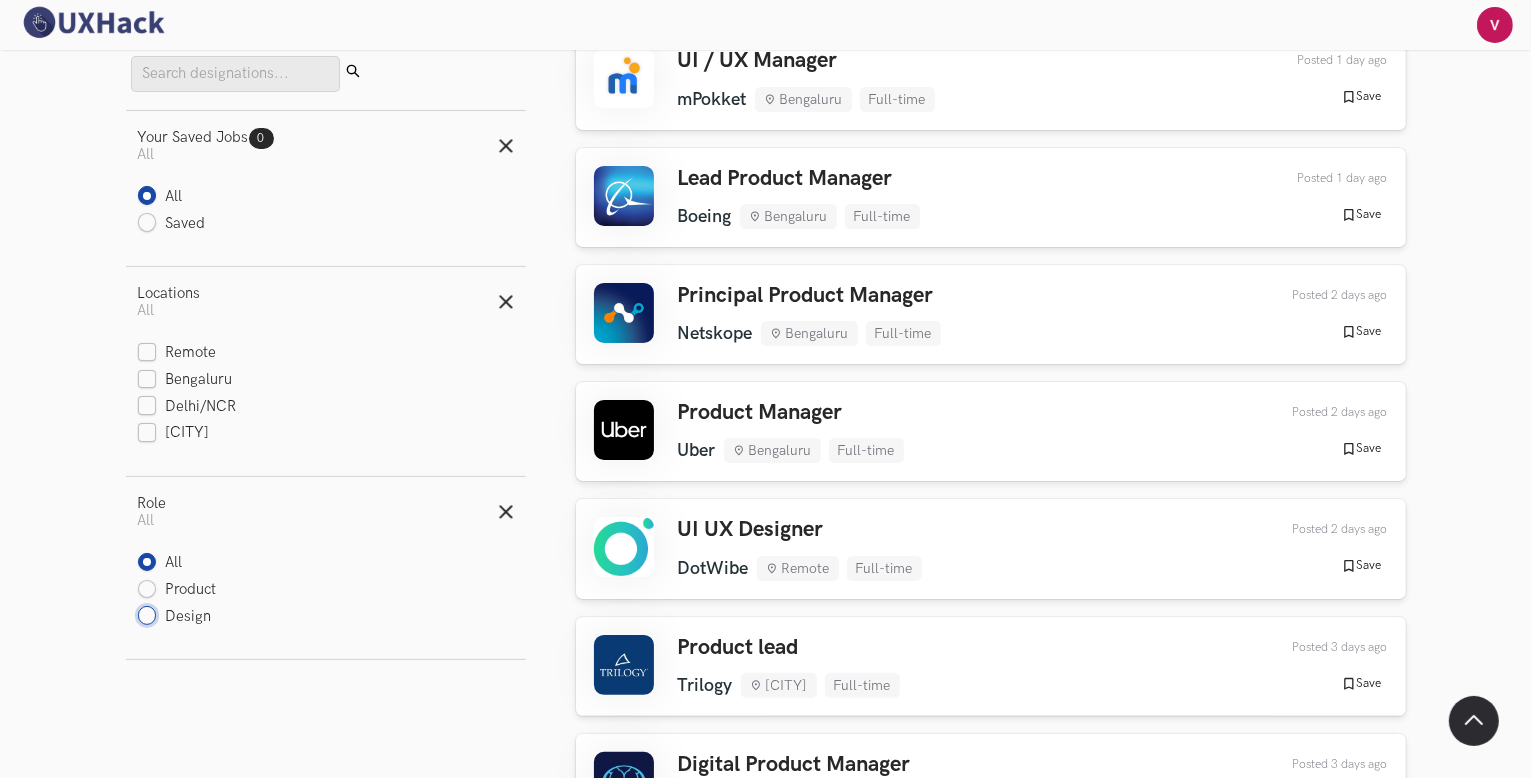 click on "Design" at bounding box center (147, 617) 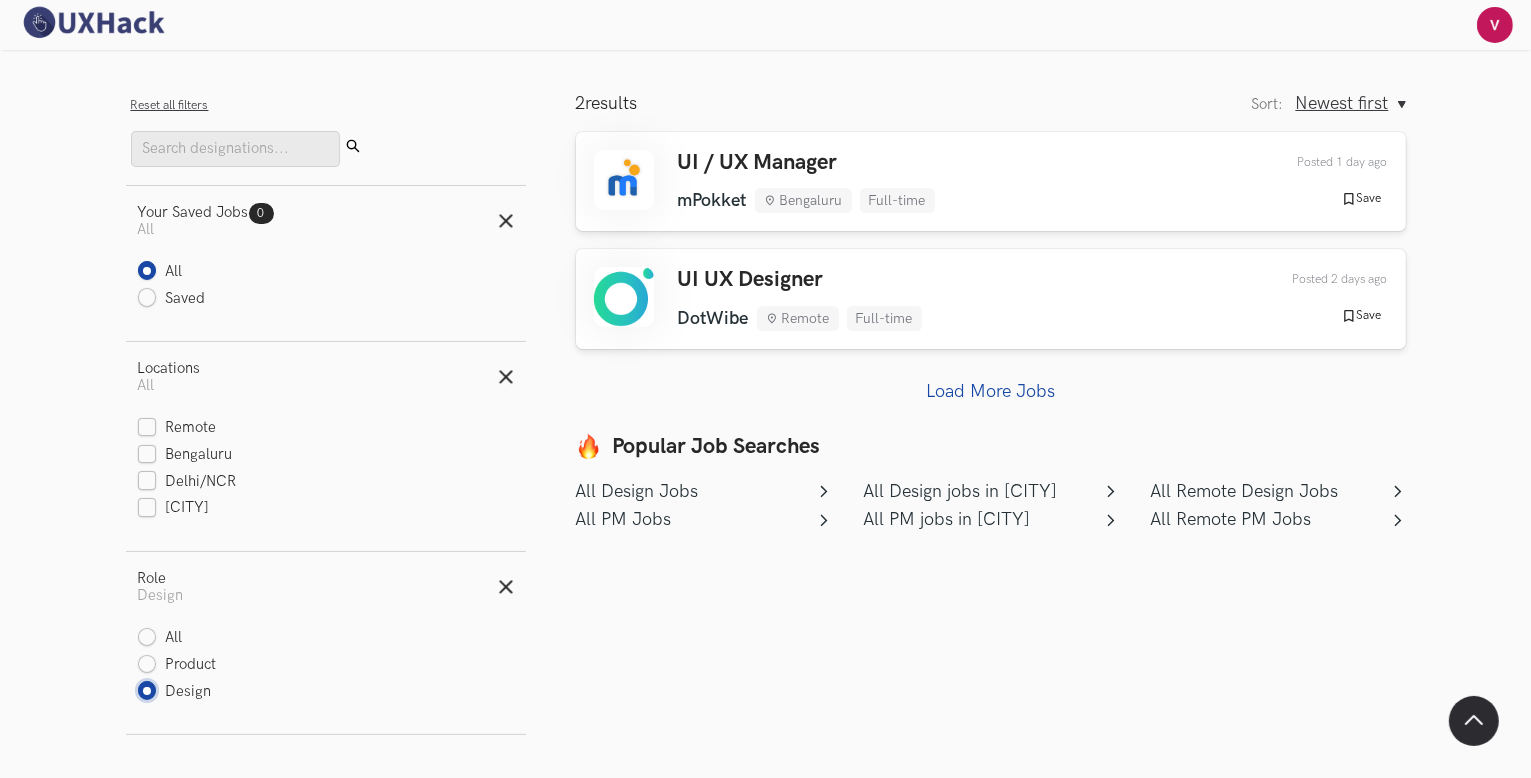 scroll, scrollTop: 200, scrollLeft: 0, axis: vertical 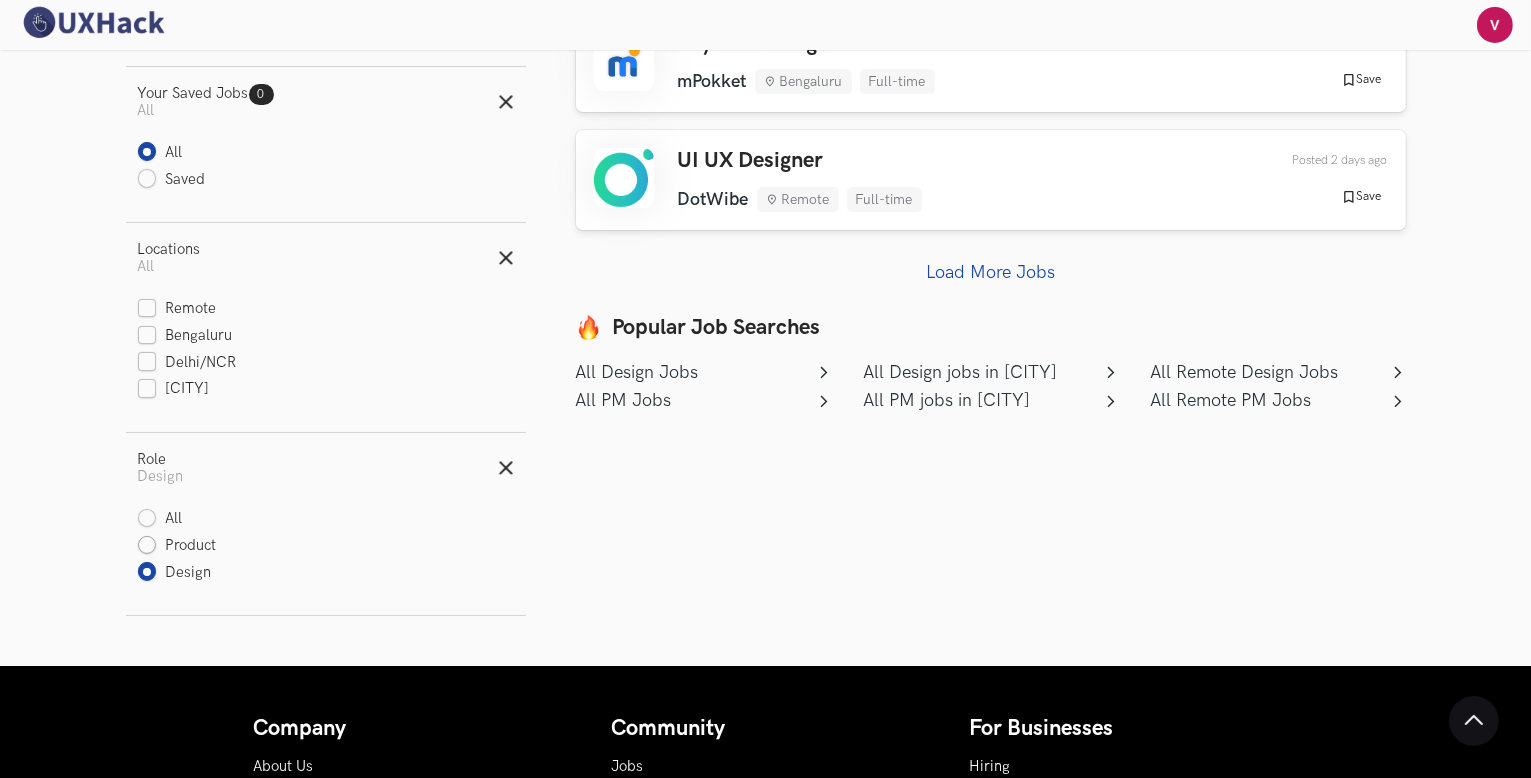 click on "Product" at bounding box center (177, 546) 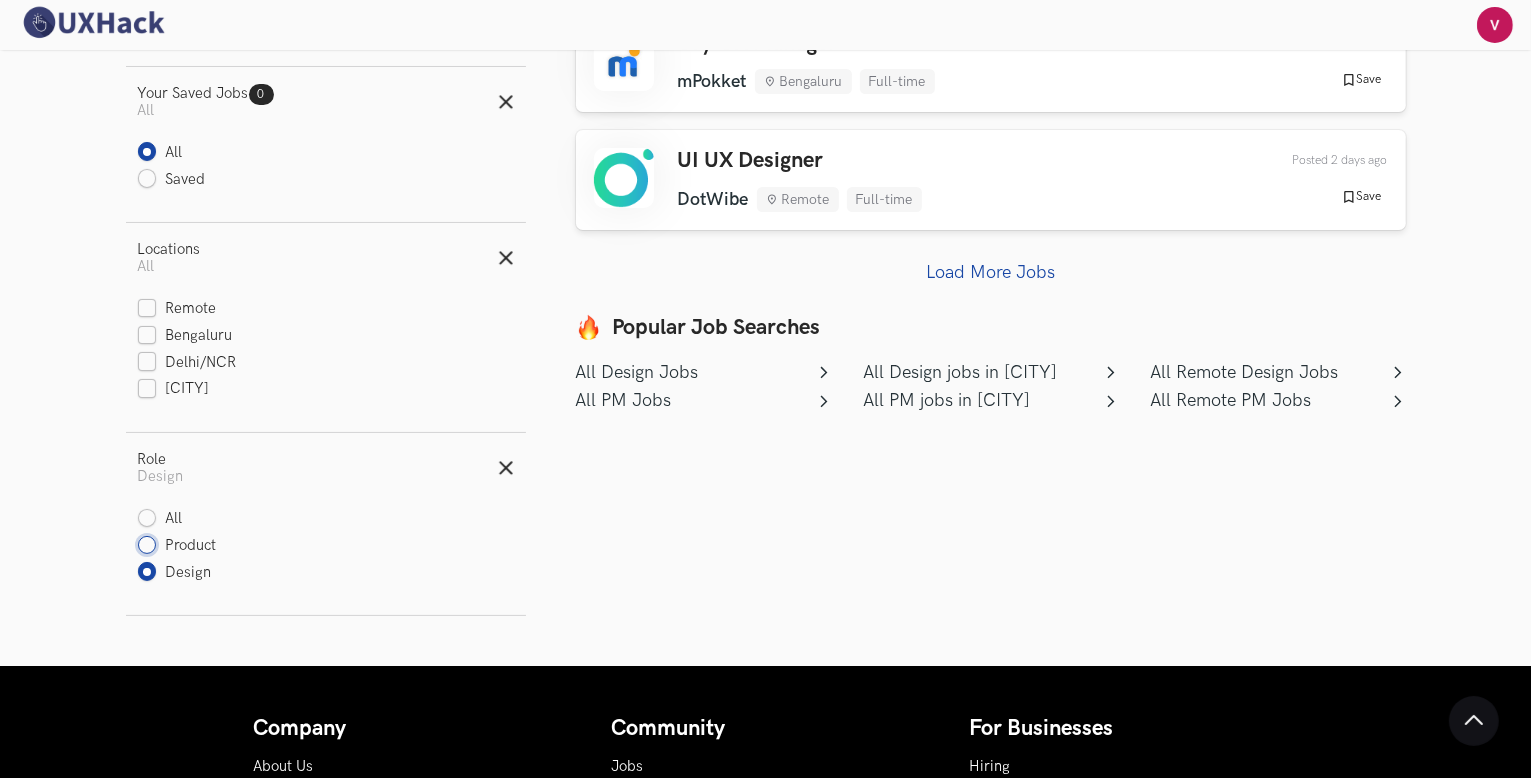 click on "Product" at bounding box center (147, 546) 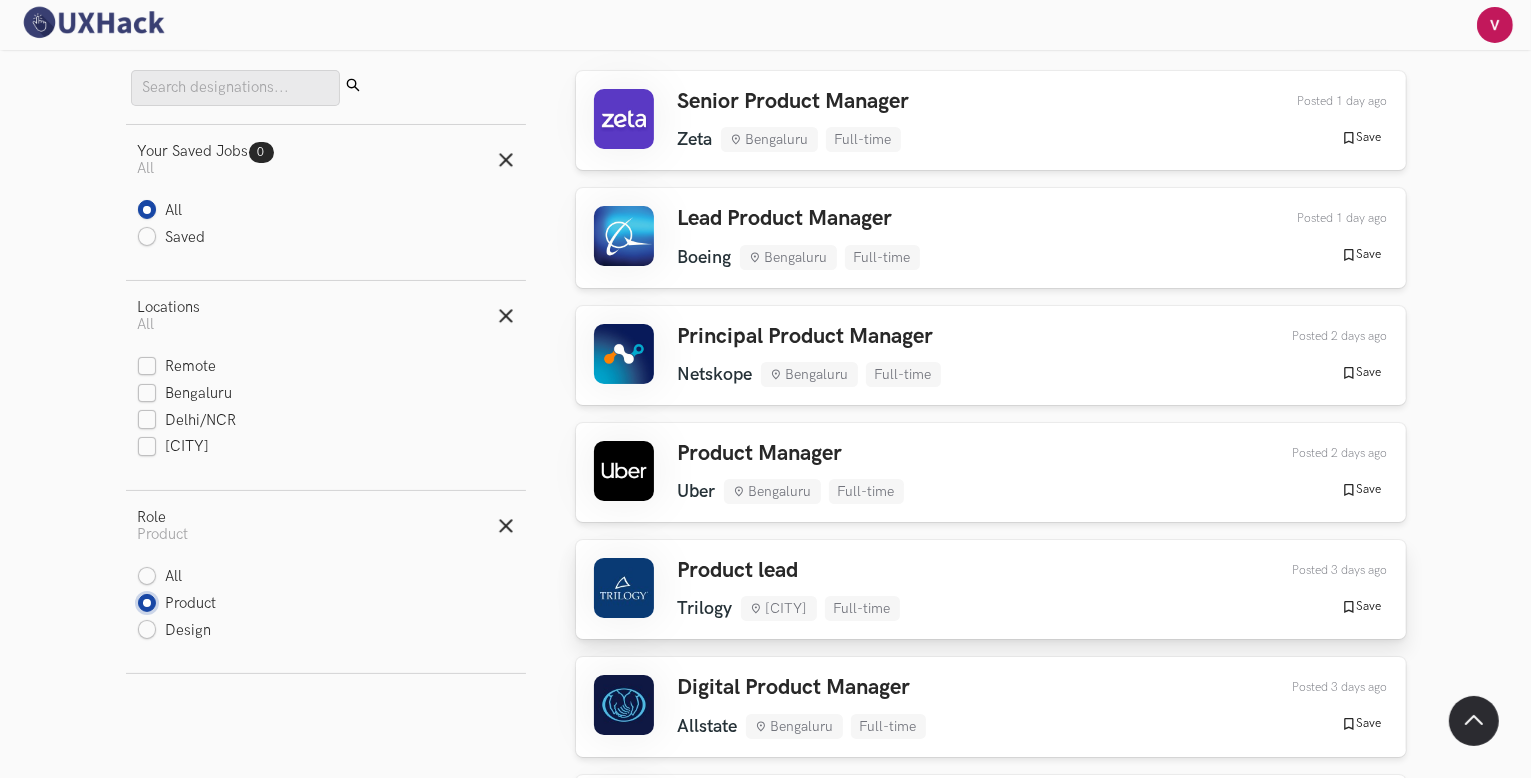 scroll, scrollTop: 100, scrollLeft: 0, axis: vertical 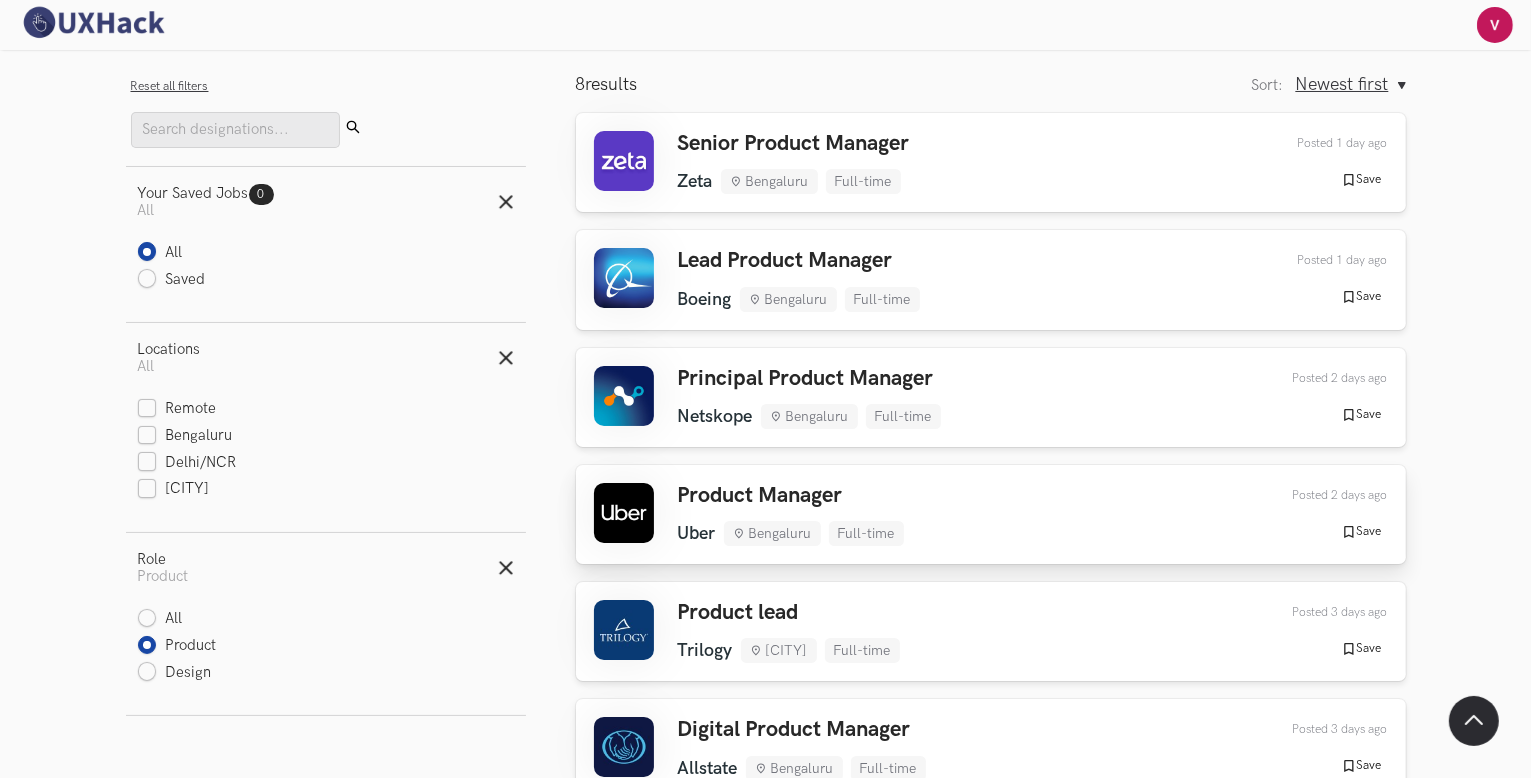 click on "Product Manager" at bounding box center [791, 496] 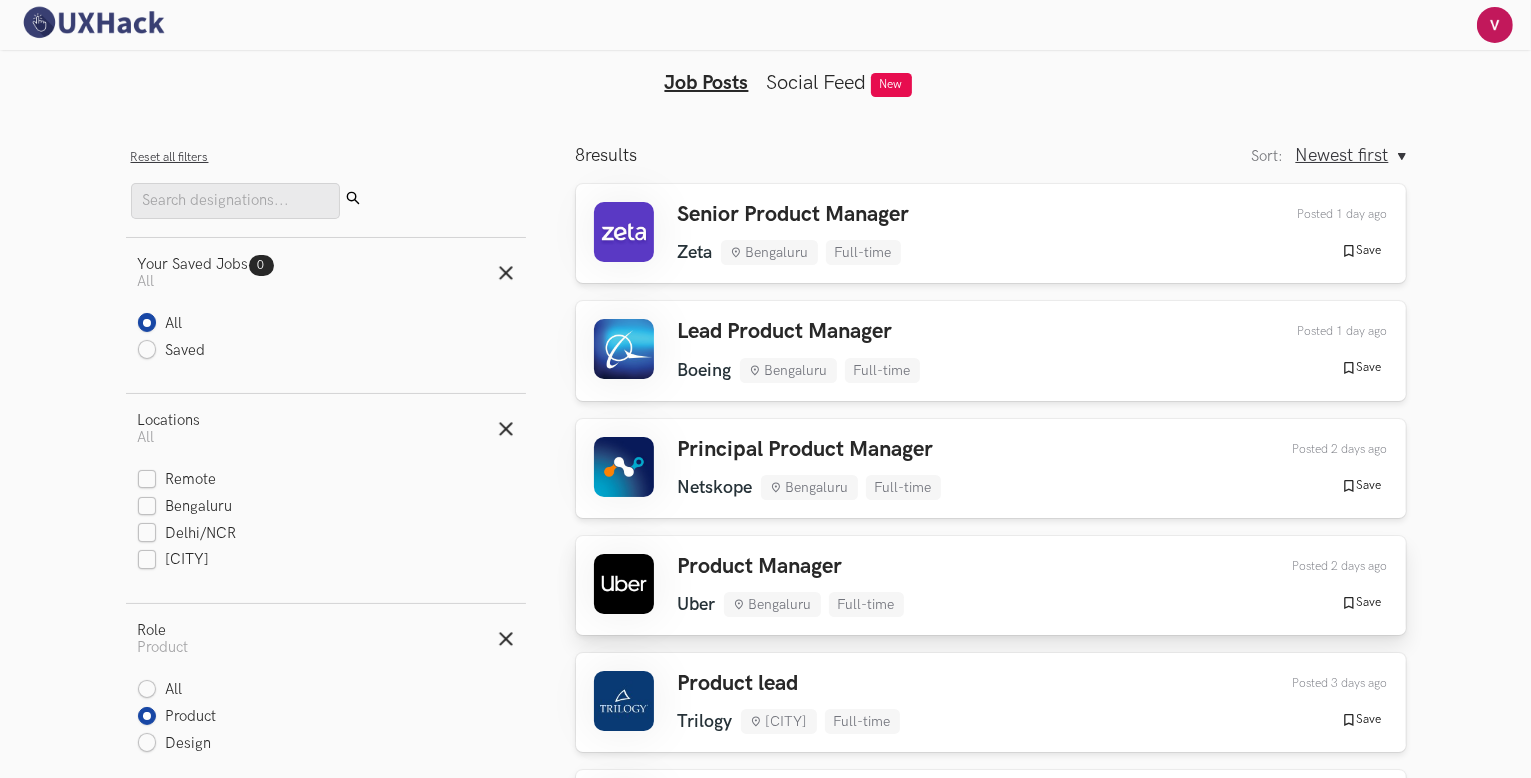 scroll, scrollTop: 0, scrollLeft: 0, axis: both 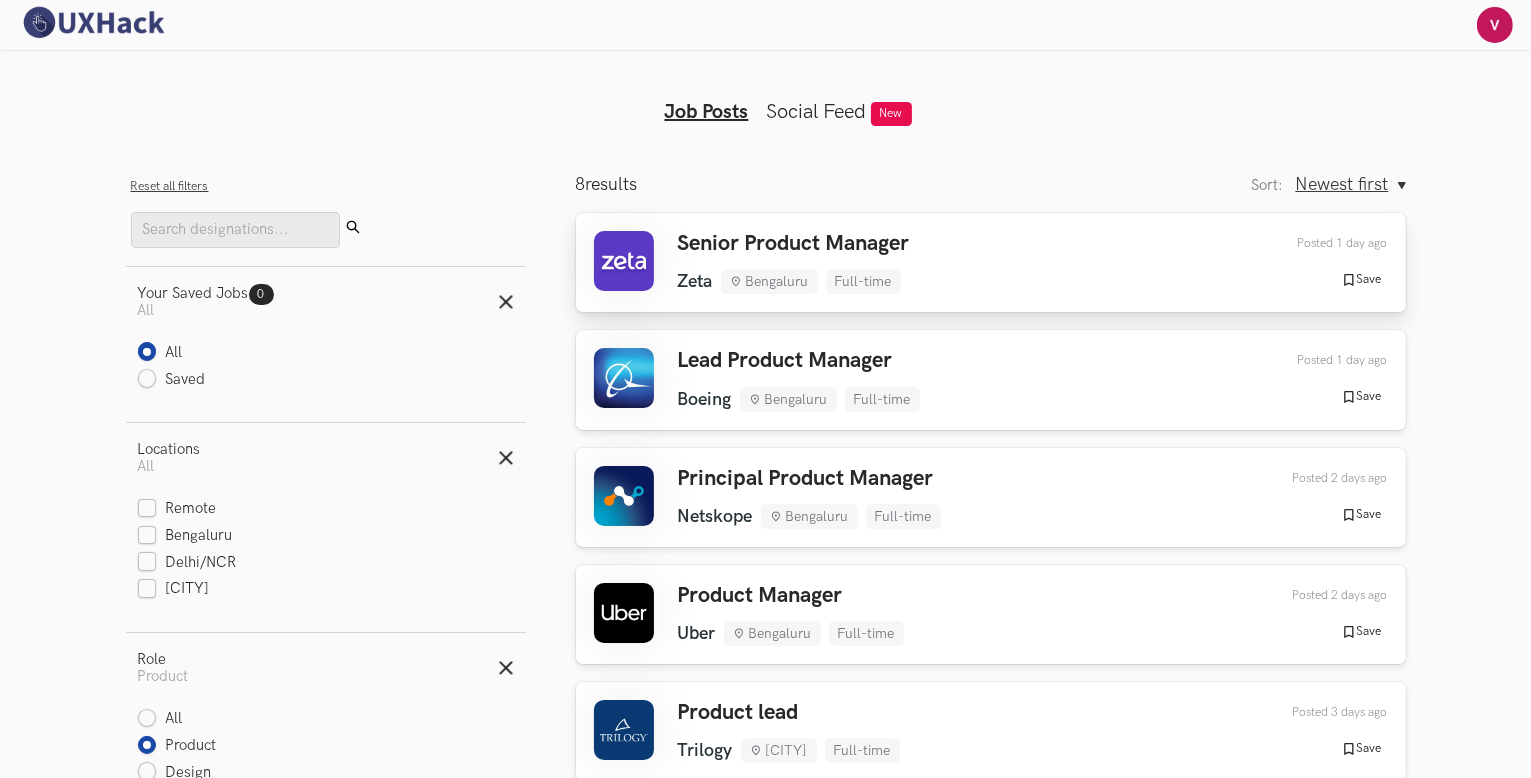 click on "Senior Product Manager
Zeta
[CITY]
Full-time
Zeta
[CITY]
Full-time
1 day ago
Posted 1 day ago
Save
Saved" at bounding box center [991, 262] 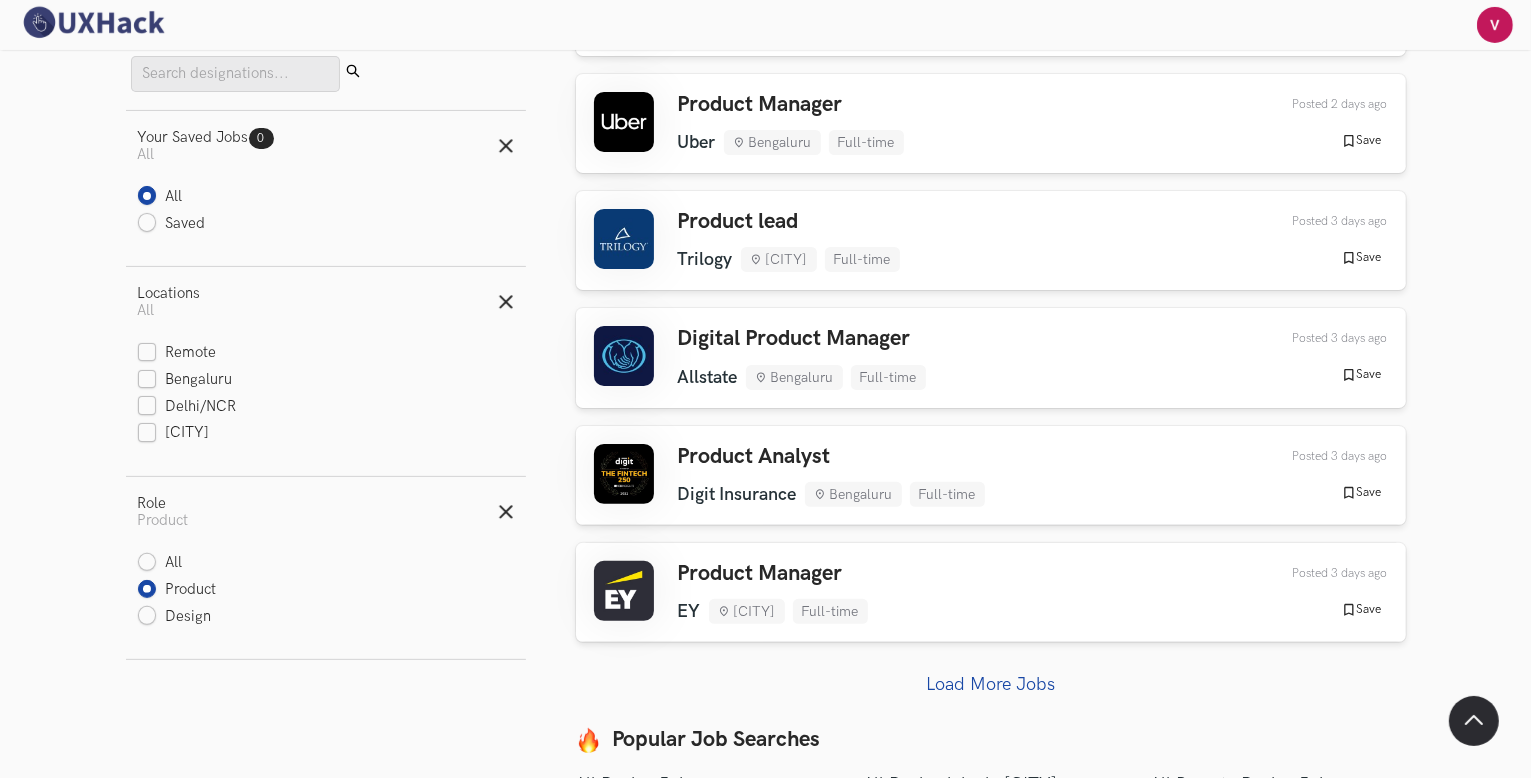 scroll, scrollTop: 700, scrollLeft: 0, axis: vertical 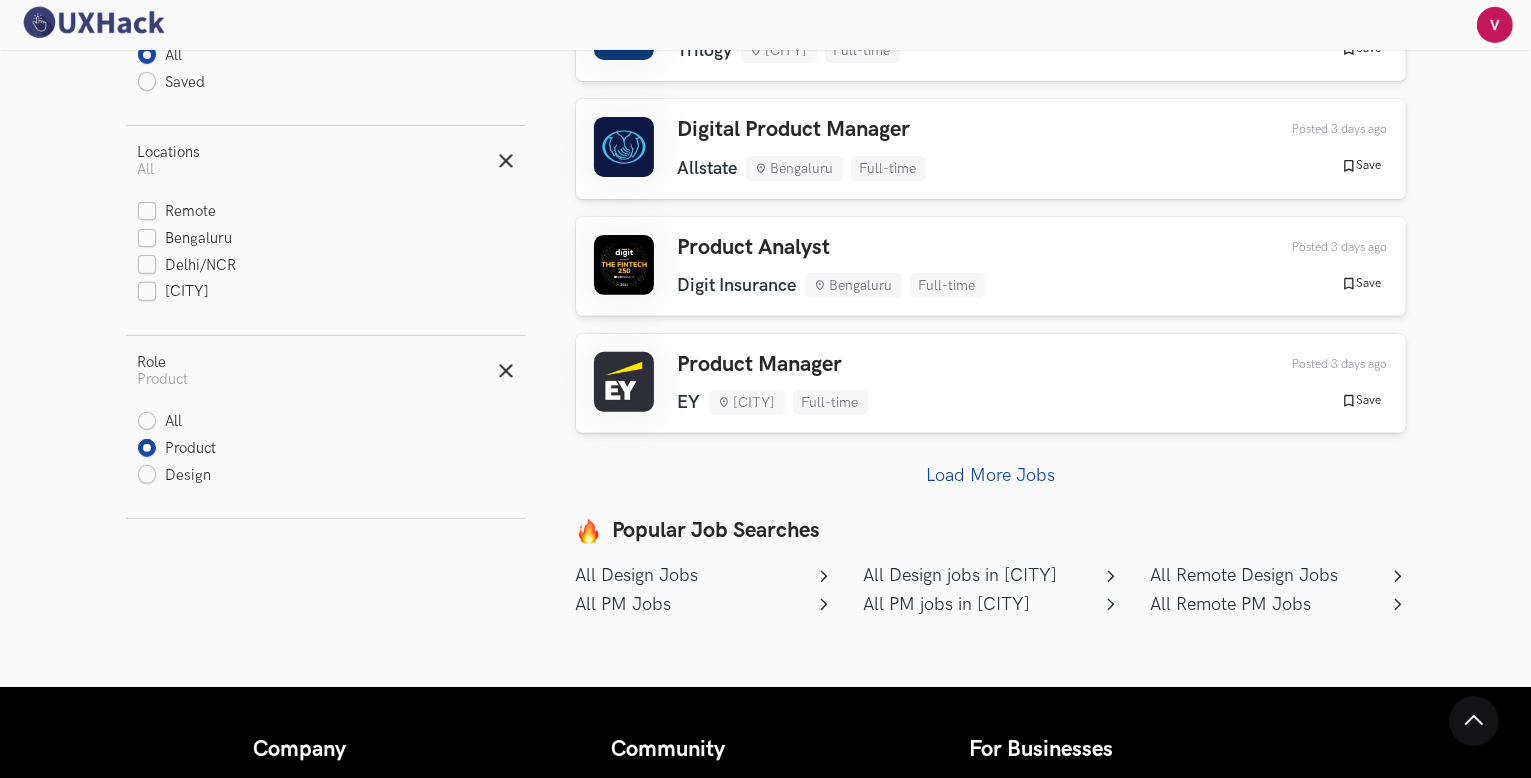 click on "Product Manager" at bounding box center (773, 365) 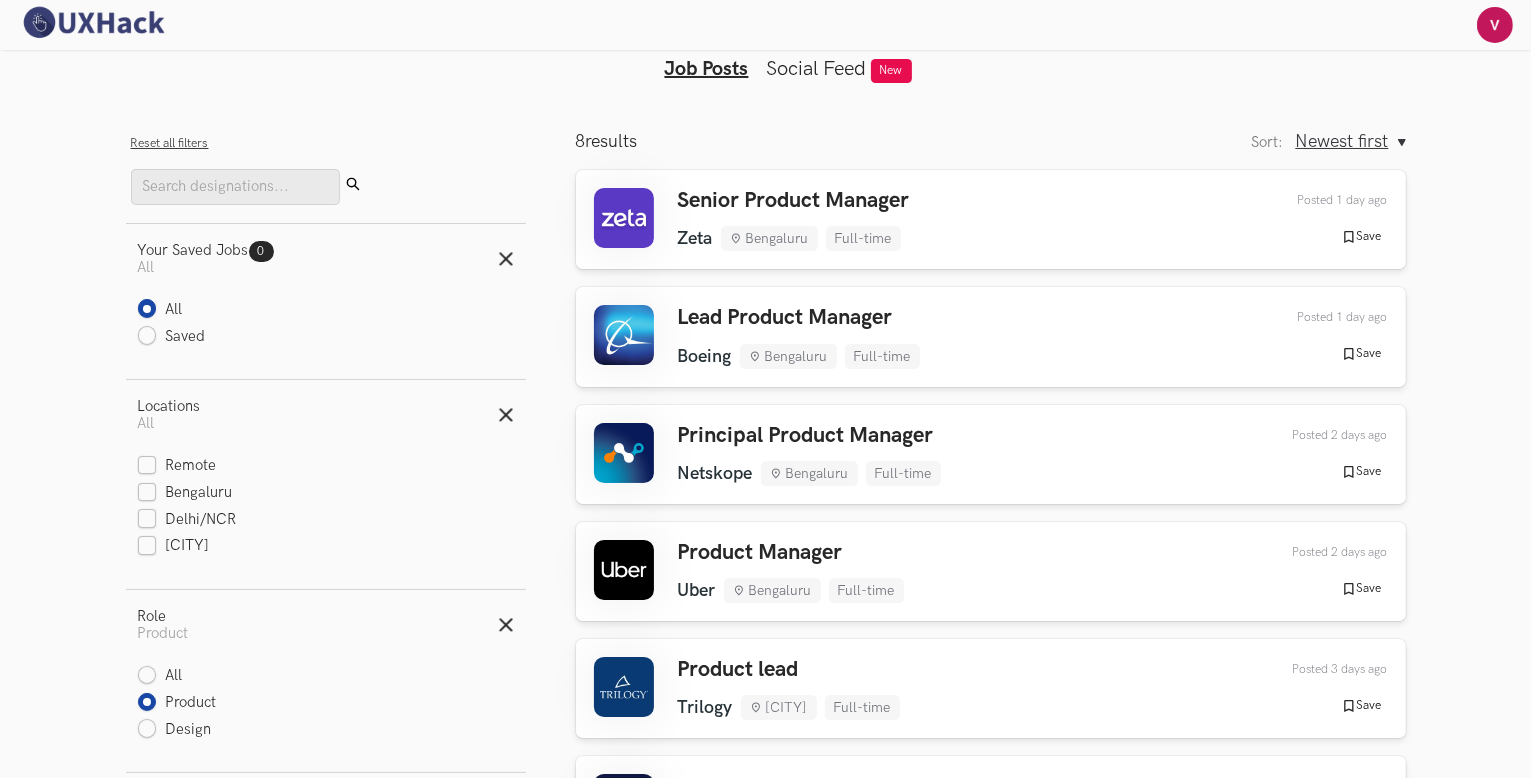 scroll, scrollTop: 0, scrollLeft: 0, axis: both 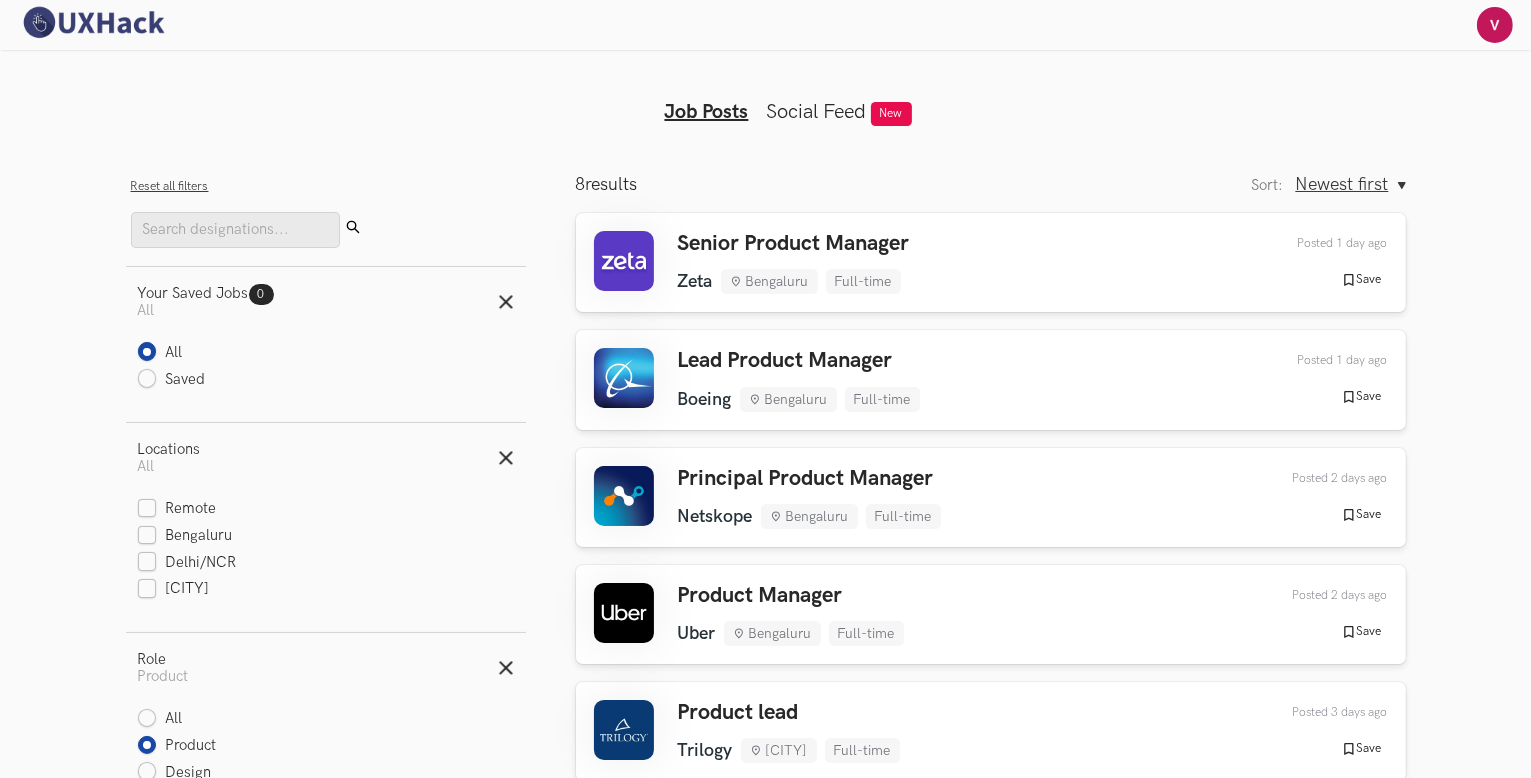 click at bounding box center [93, 22] 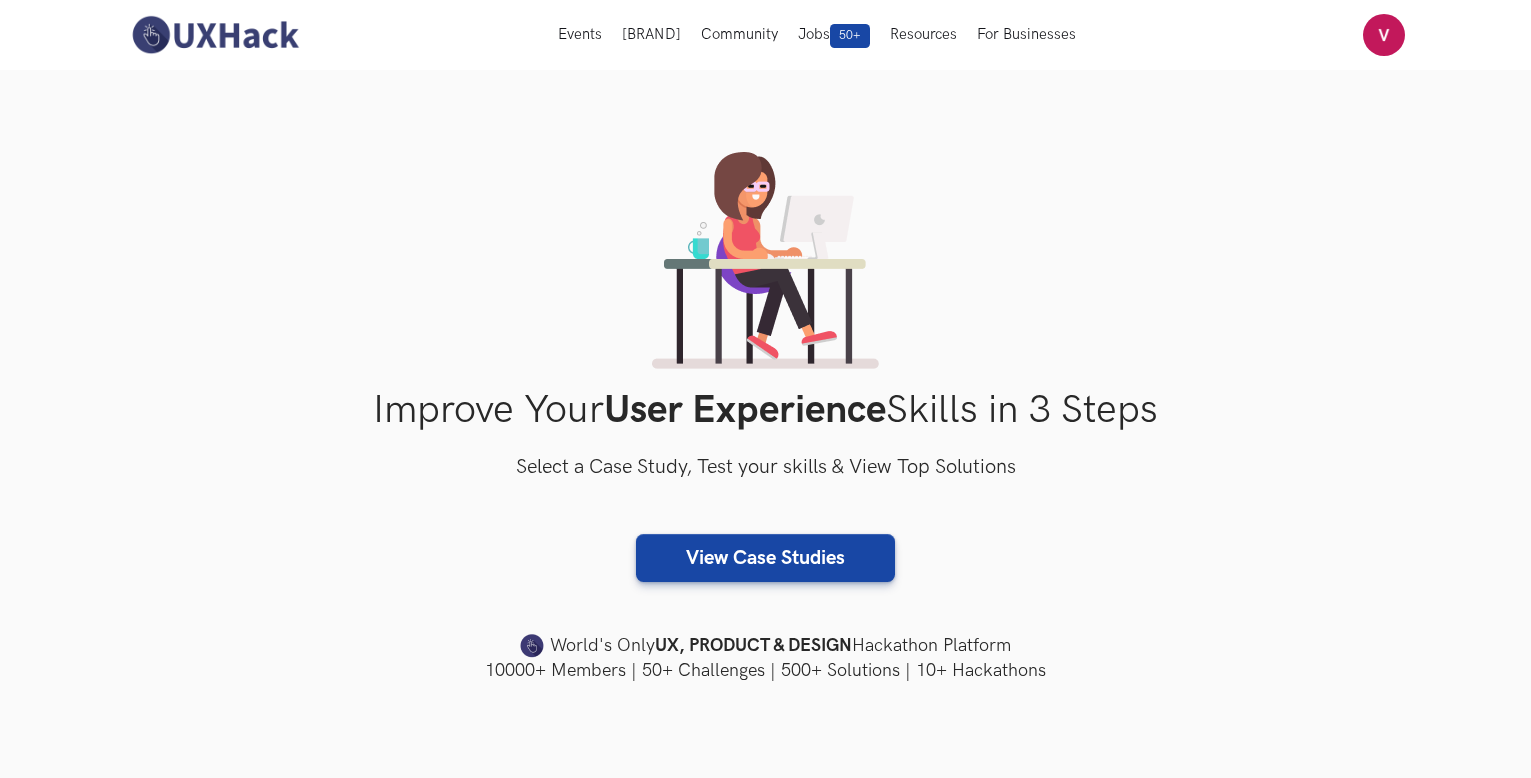 scroll, scrollTop: 0, scrollLeft: 0, axis: both 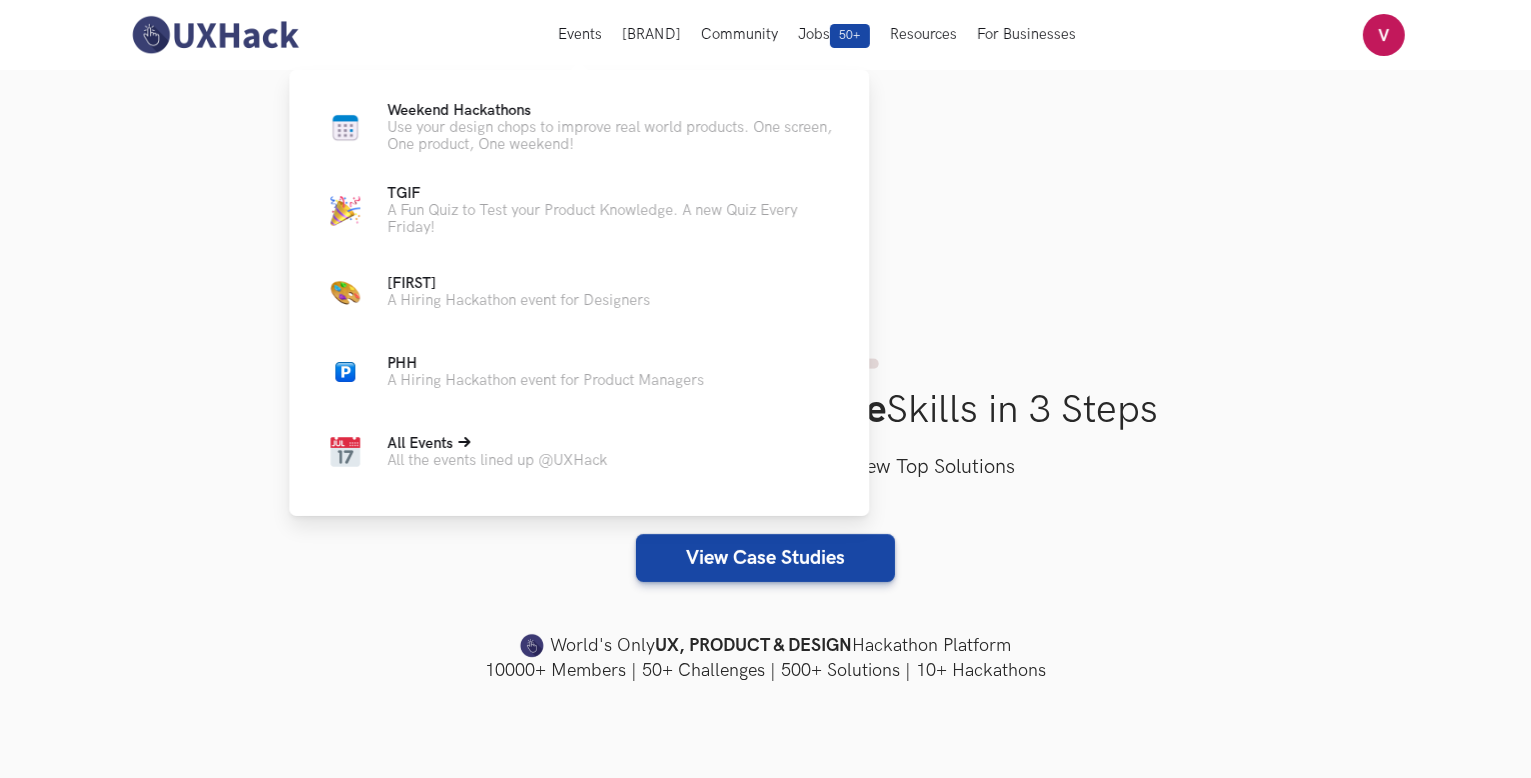 click on "All Events" at bounding box center [497, 443] 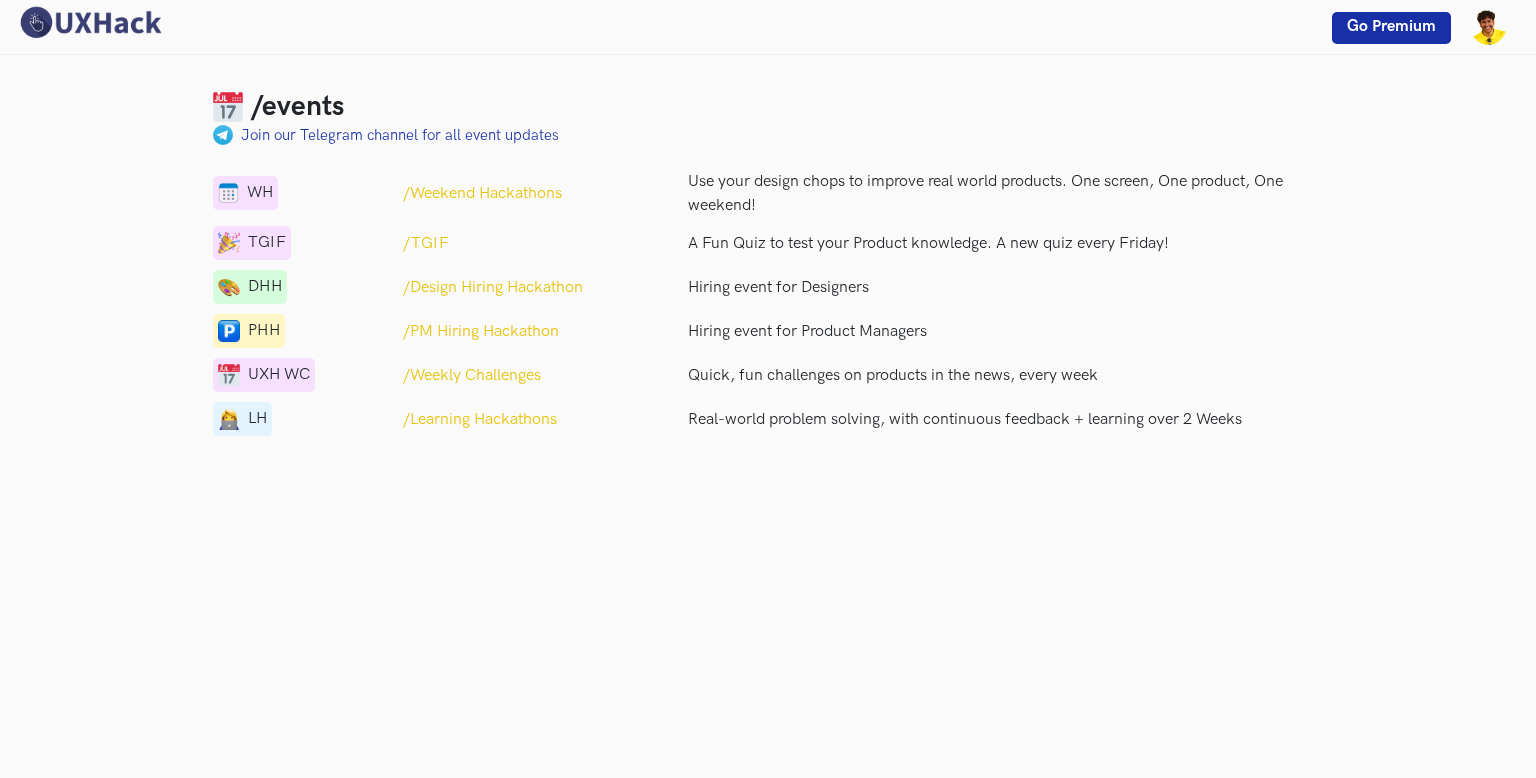scroll, scrollTop: 0, scrollLeft: 0, axis: both 